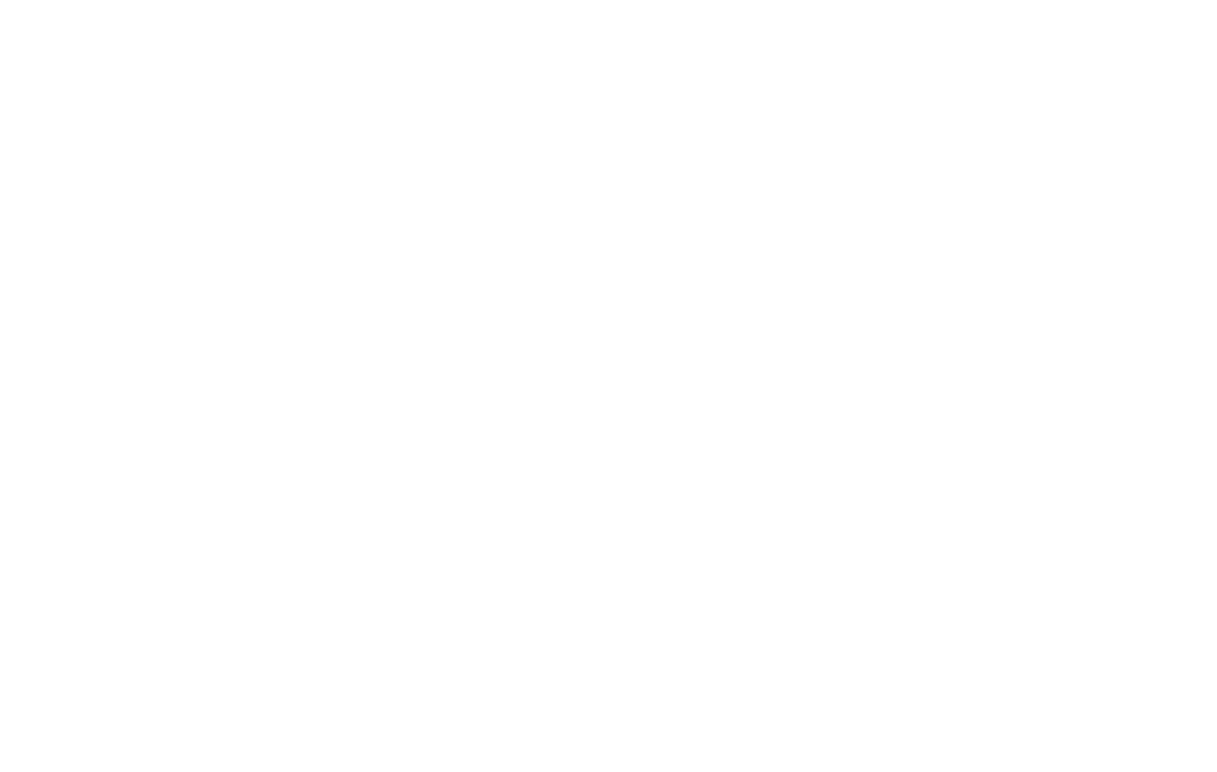 scroll, scrollTop: 0, scrollLeft: 0, axis: both 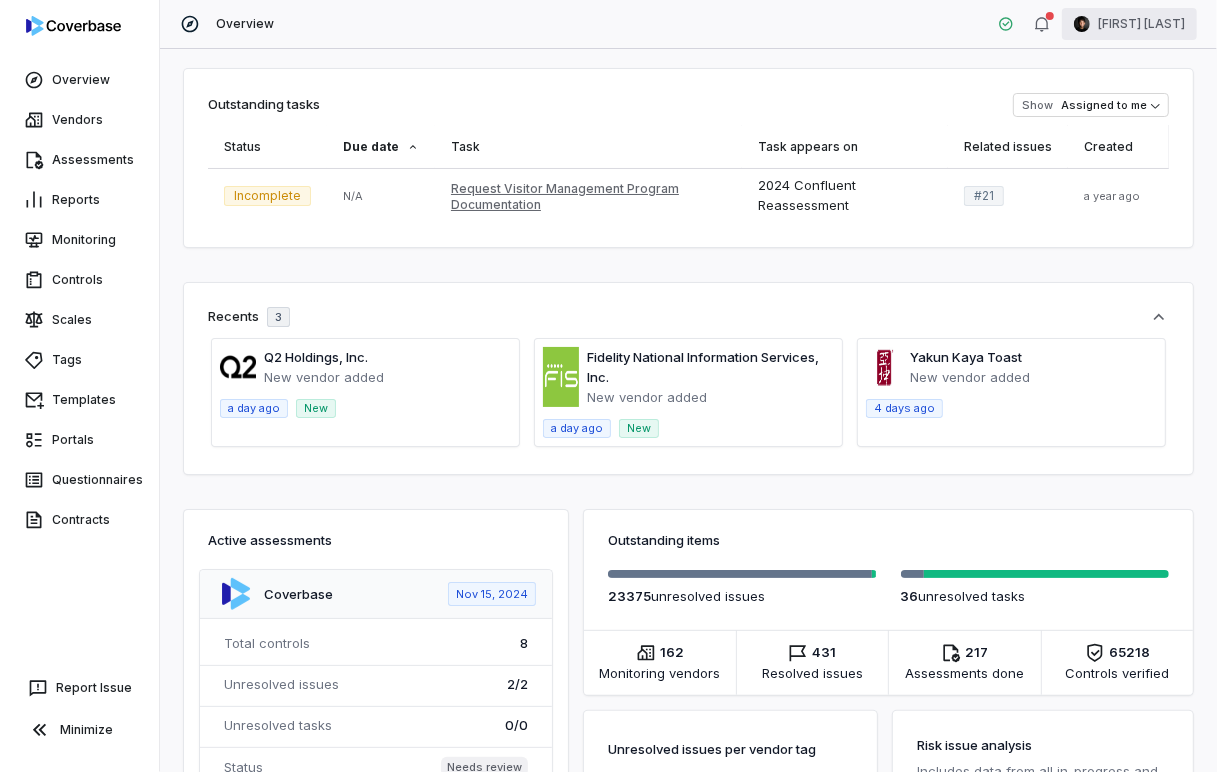 click on "Overview Vendors Assessments Reports Monitoring Controls Scales Tags Templates Portals Questionnaires Contracts Report Issue Minimize Overview Clarence Chio Outstanding tasks Show Assigned to me Status Due date Task Task appears on Related issues Created Incomplete N/A Request Visitor Management Program Documentation 2024 Confluent Reassessment # 21 a year ago Recents 3 Q2 Holdings, Inc. New vendor added a day ago New Fidelity National Information Services, Inc. New vendor added a day ago New Yakun Kaya Toast New vendor added 4 days ago Active assessments Coverbase Nov 15, 2024 Total controls 8 Unresolved issues 2  /  2 Unresolved tasks 0  /  0 Status Needs review Crowdstrike May 14, 2024 Total controls 855 Unresolved issues 739  /  742 Unresolved tasks 0  /  0 Status Needs review Drata Apr 18, 2024 Total controls 104 Unresolved issues 18  /  18 Unresolved tasks 0  /  0 Status Needs review JackHenry Mar 1, 2025 Total controls 334 Unresolved issues 281  /  282 Unresolved tasks 0  /  0 Status 8" at bounding box center (608, 386) 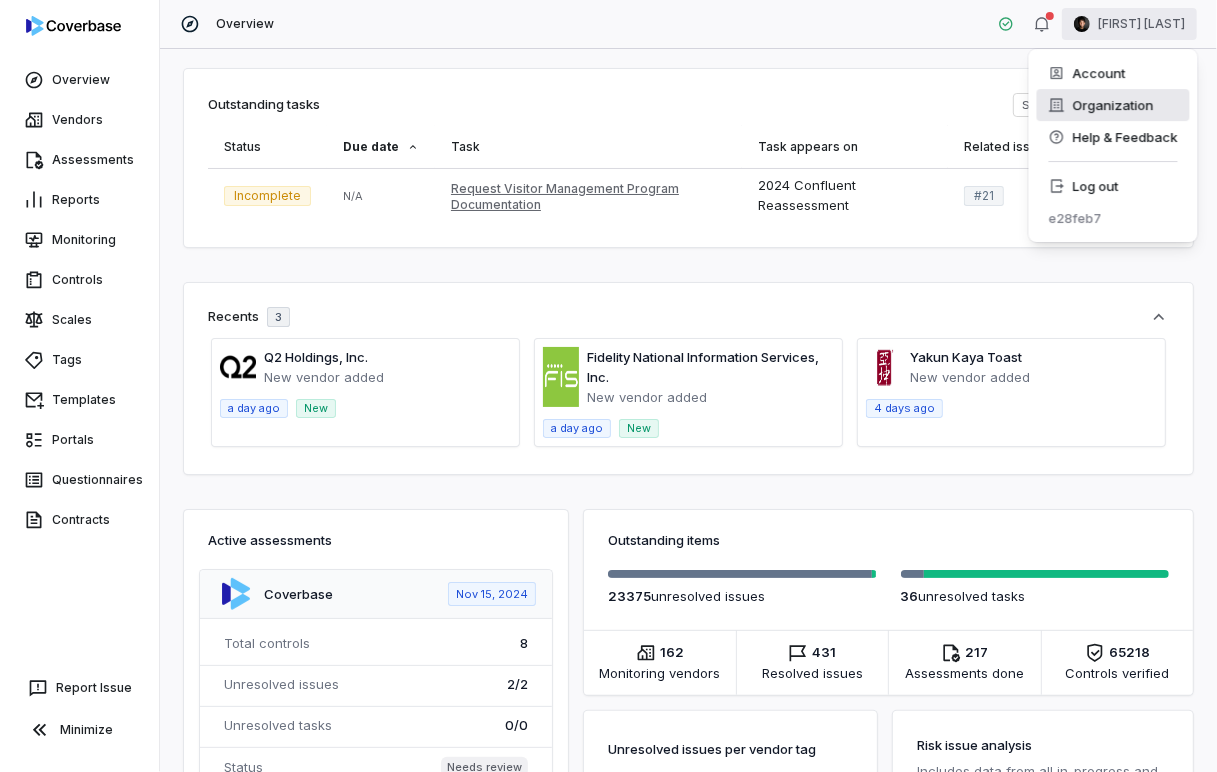 click on "Organization" at bounding box center (1113, 105) 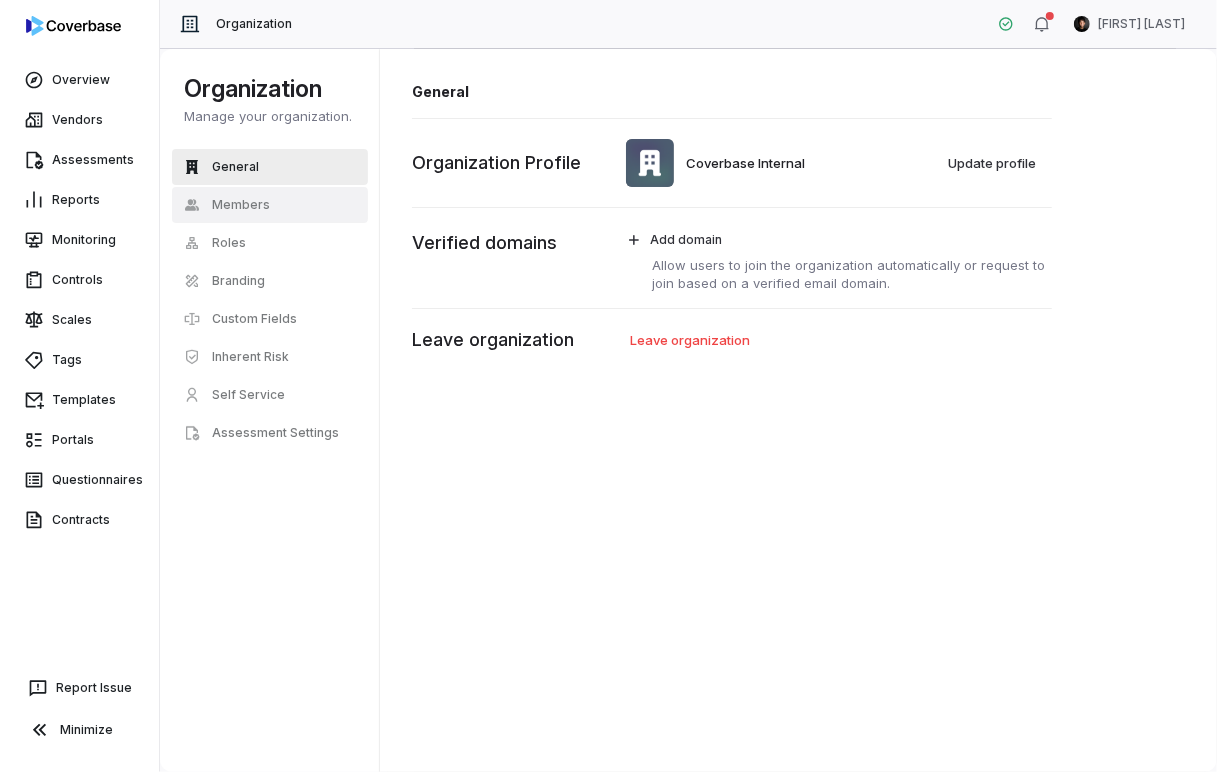 click on "Members" at bounding box center [241, 205] 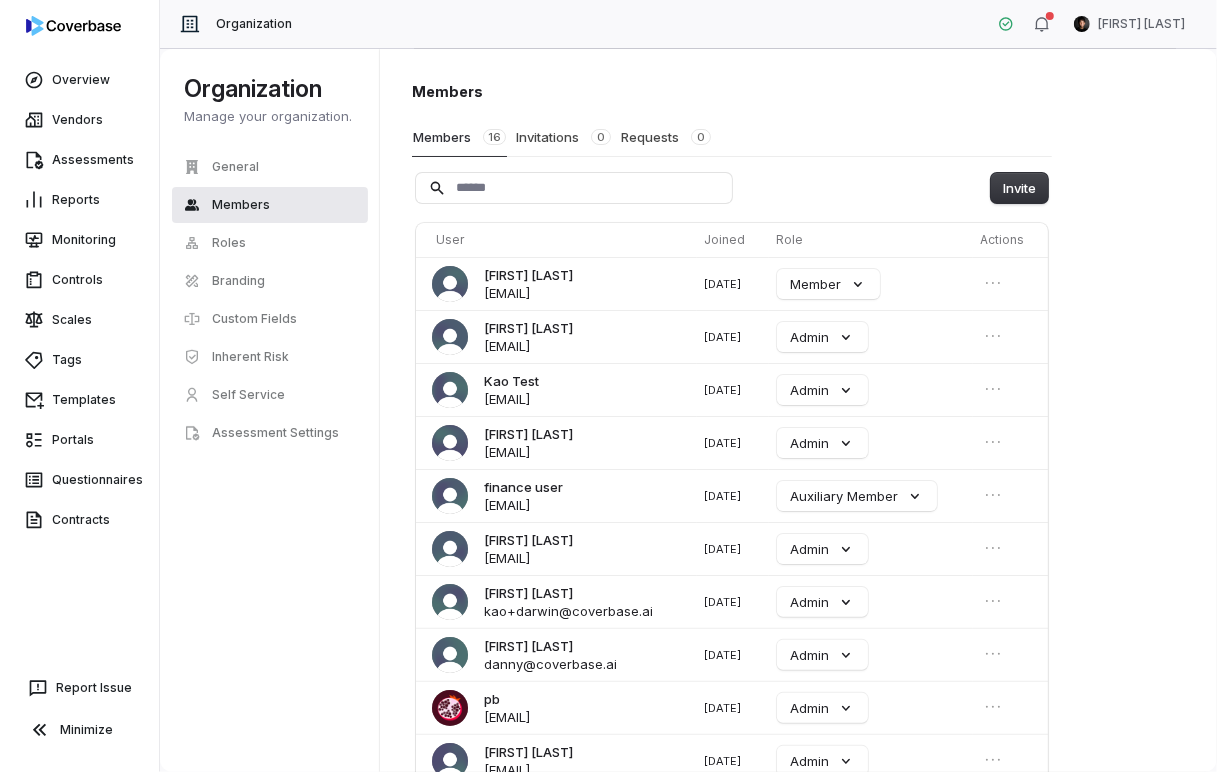 type 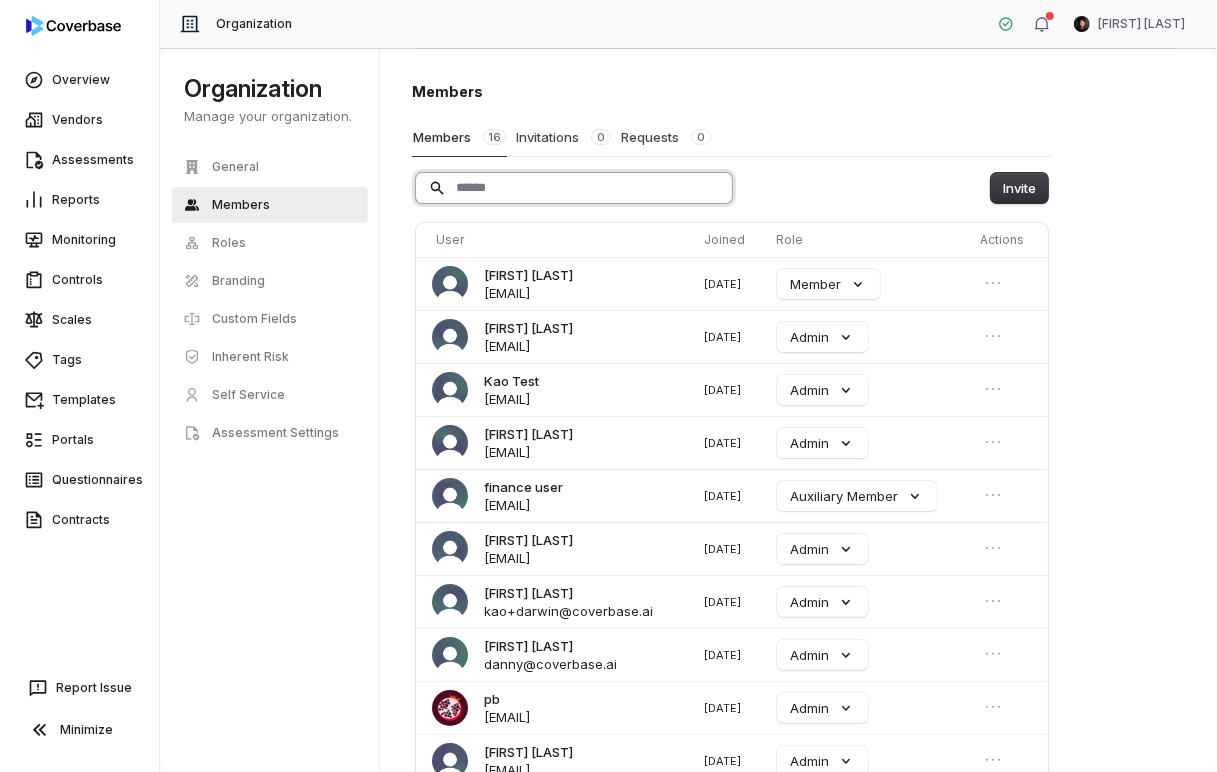 click at bounding box center [574, 188] 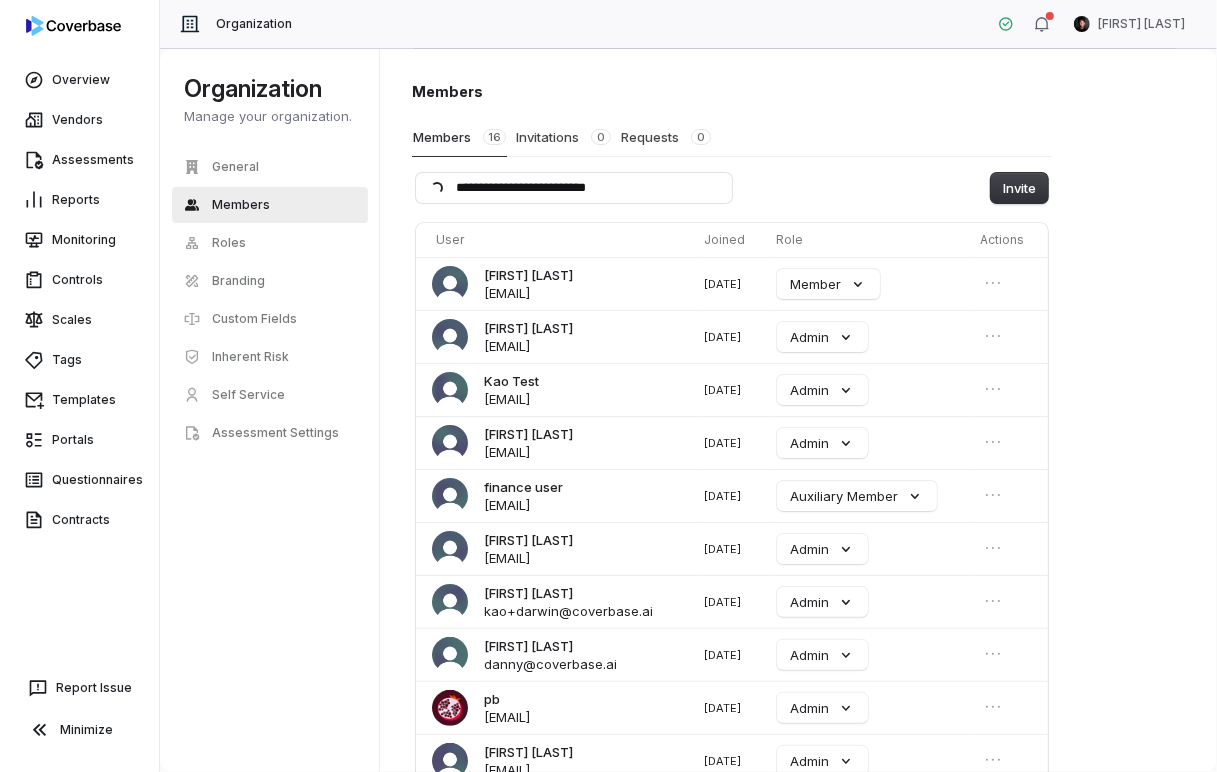 click on "**********" at bounding box center [732, 188] 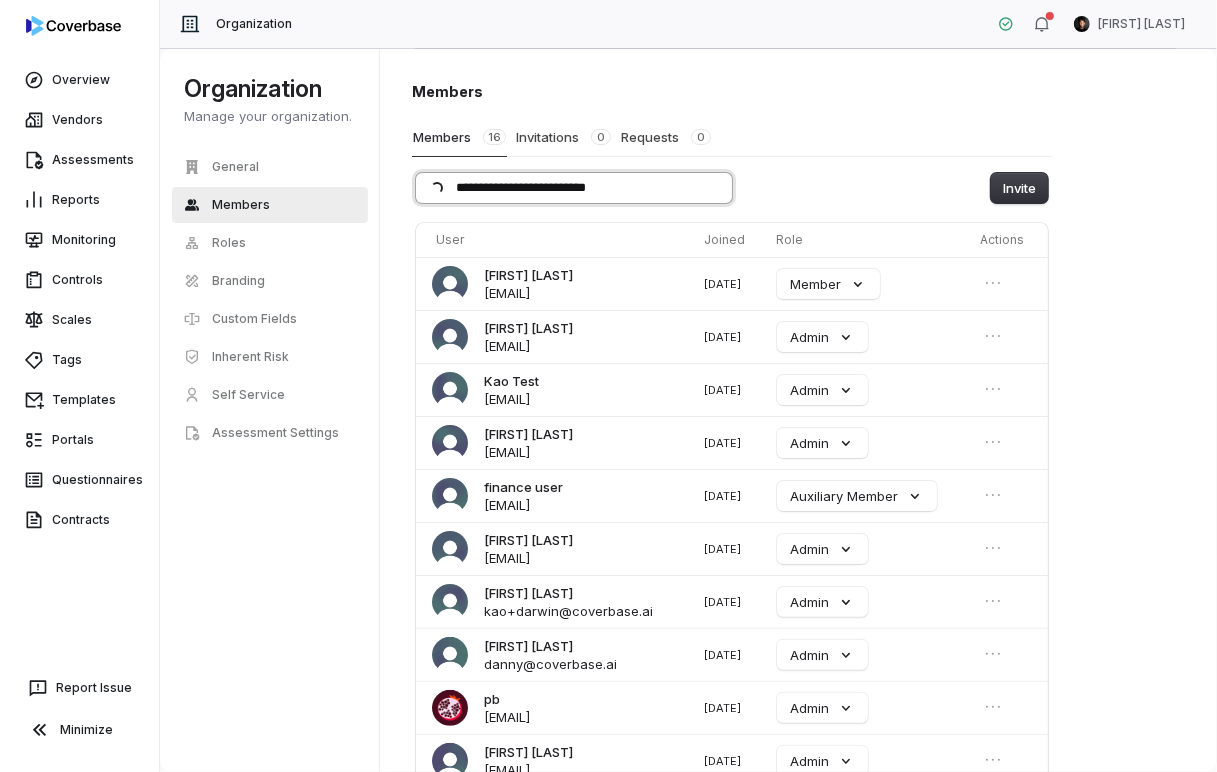 click on "**********" at bounding box center [574, 188] 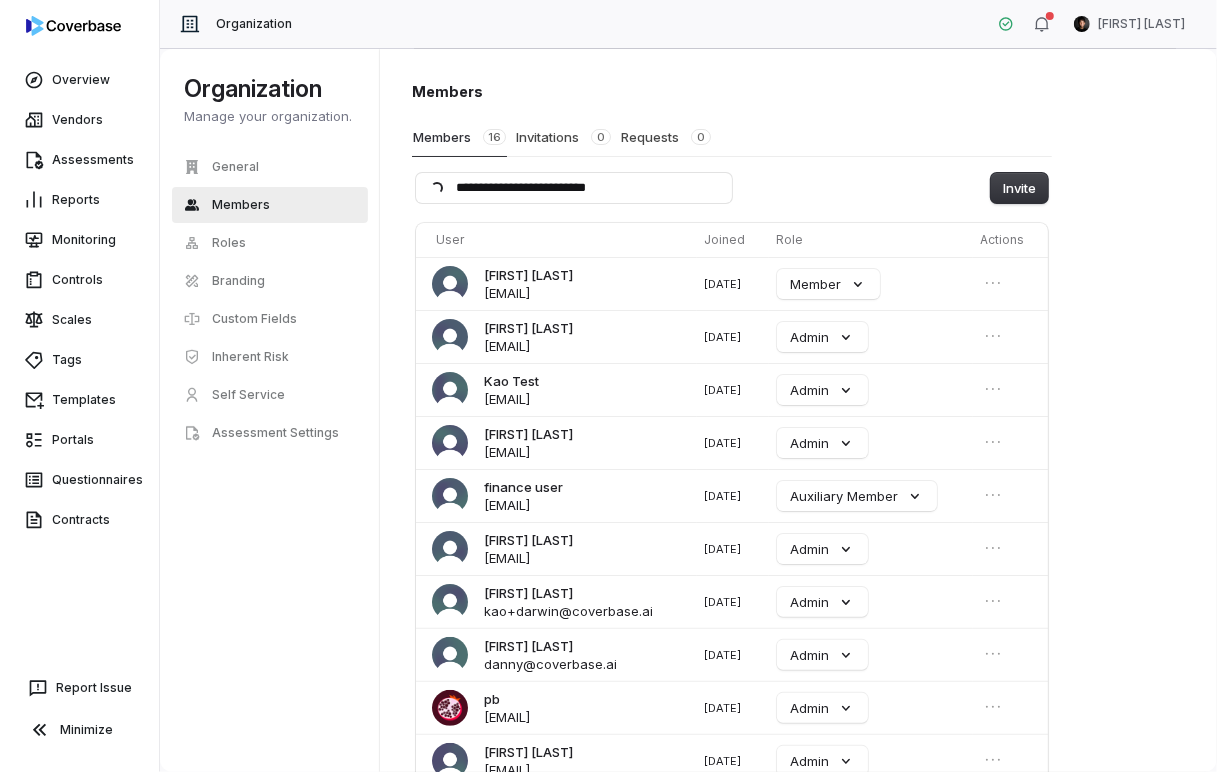 click on "**********" at bounding box center (732, 188) 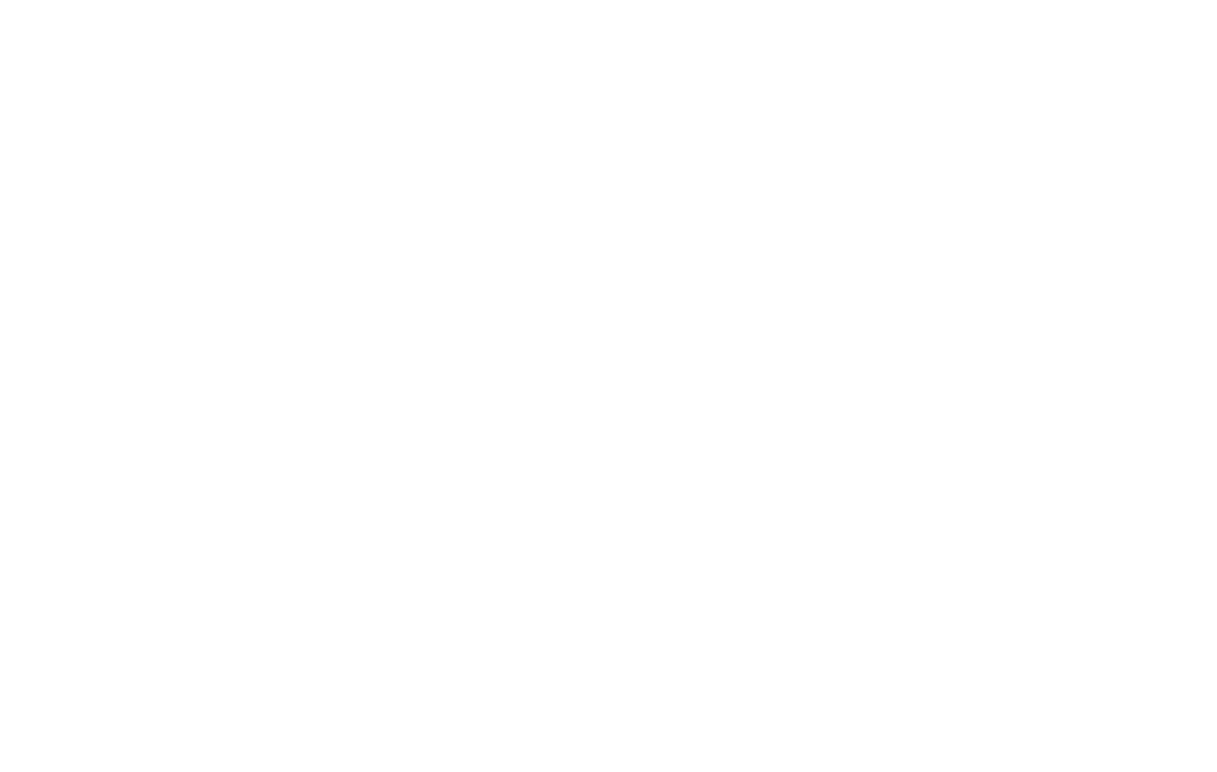 scroll, scrollTop: 0, scrollLeft: 0, axis: both 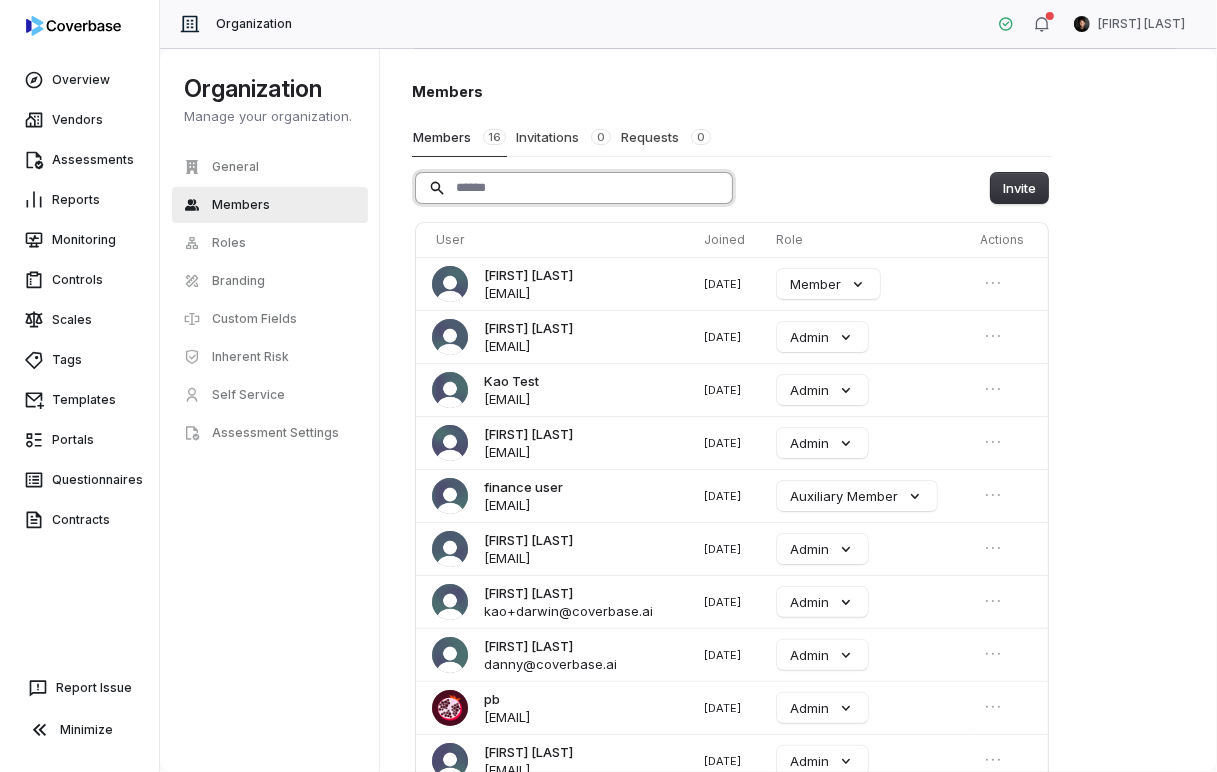 click at bounding box center [574, 188] 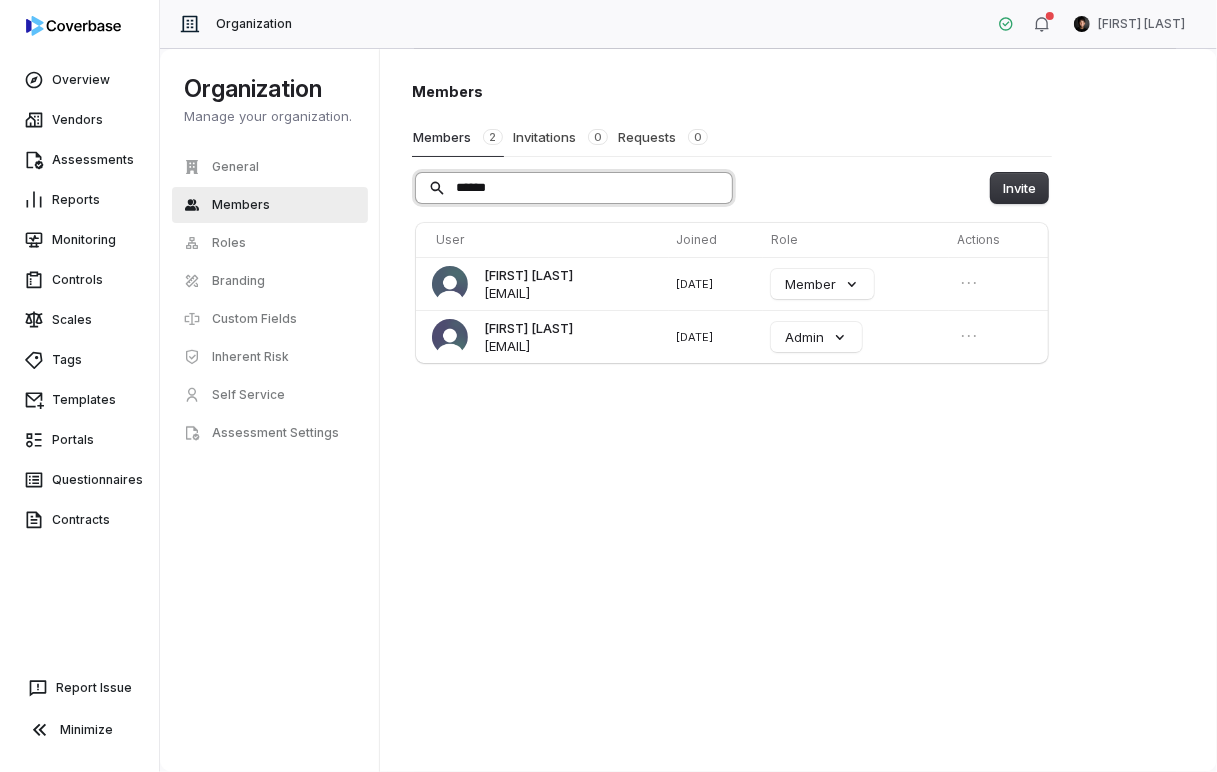 click on "******" at bounding box center [574, 188] 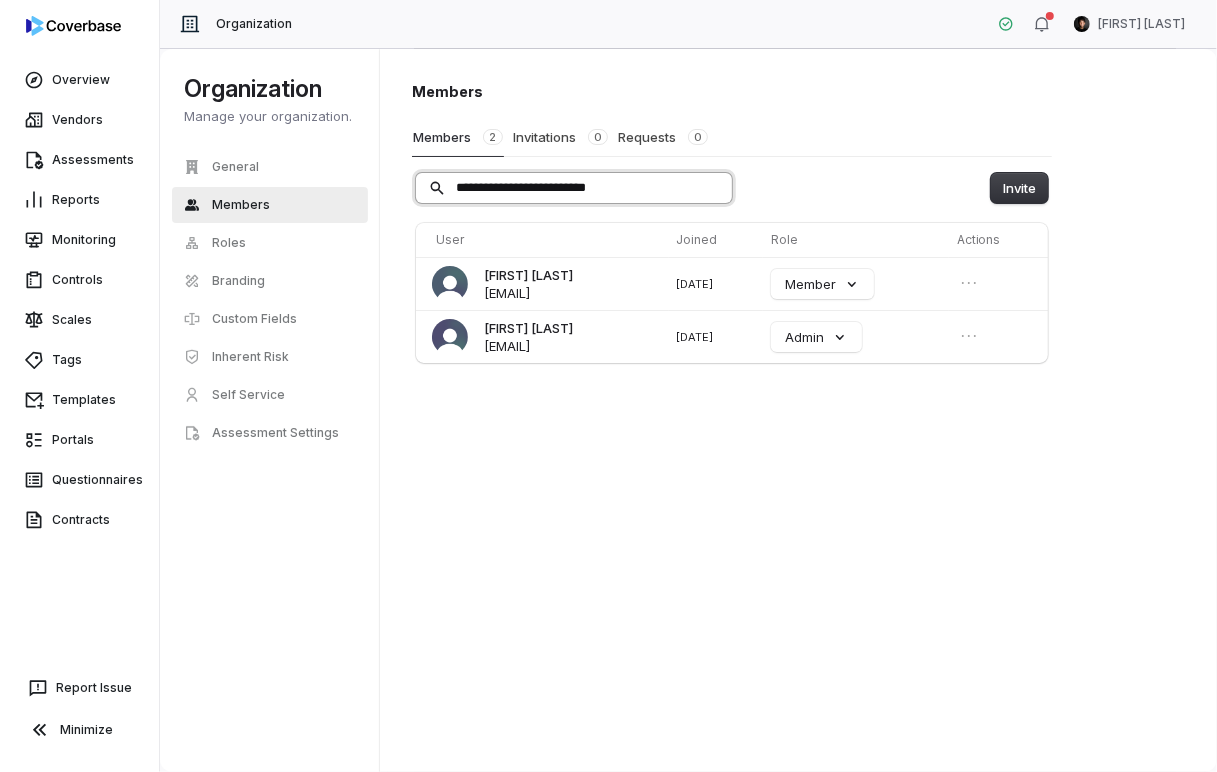 type on "**********" 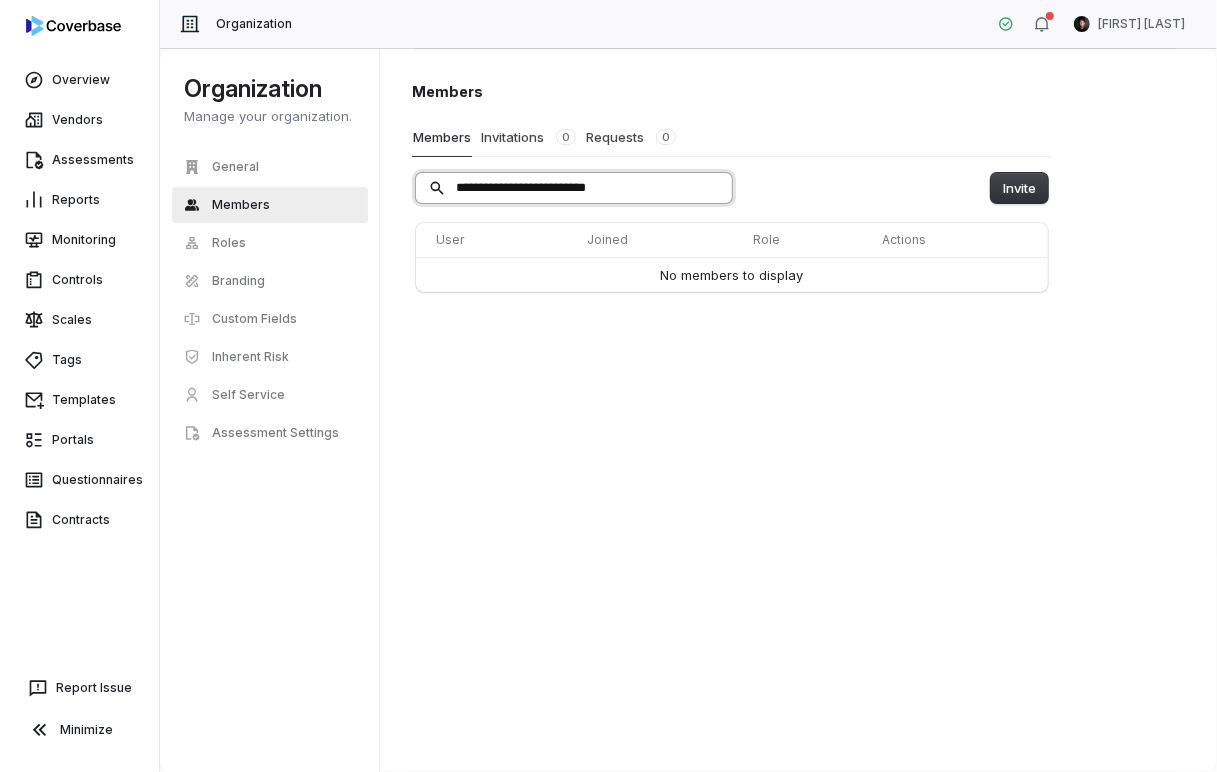 click on "**********" at bounding box center [574, 188] 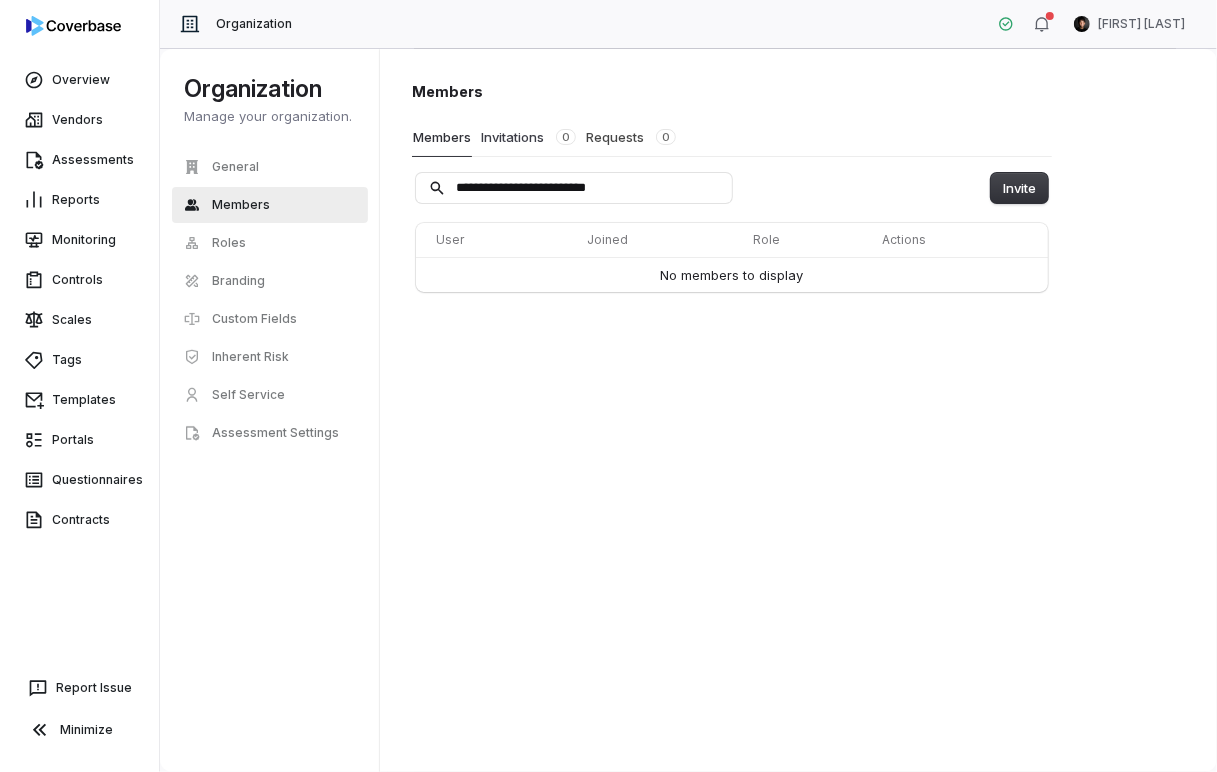 click on "Invitations 0" at bounding box center (528, 137) 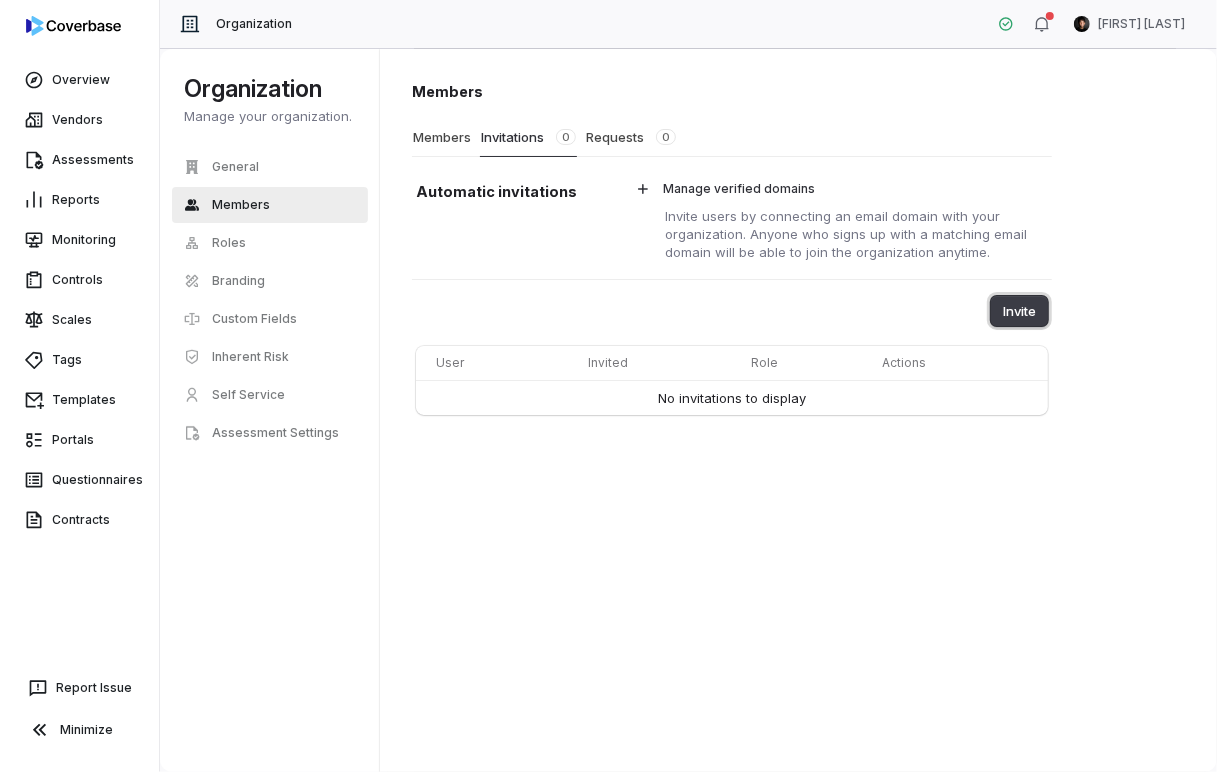 click on "Invite" at bounding box center [1019, 311] 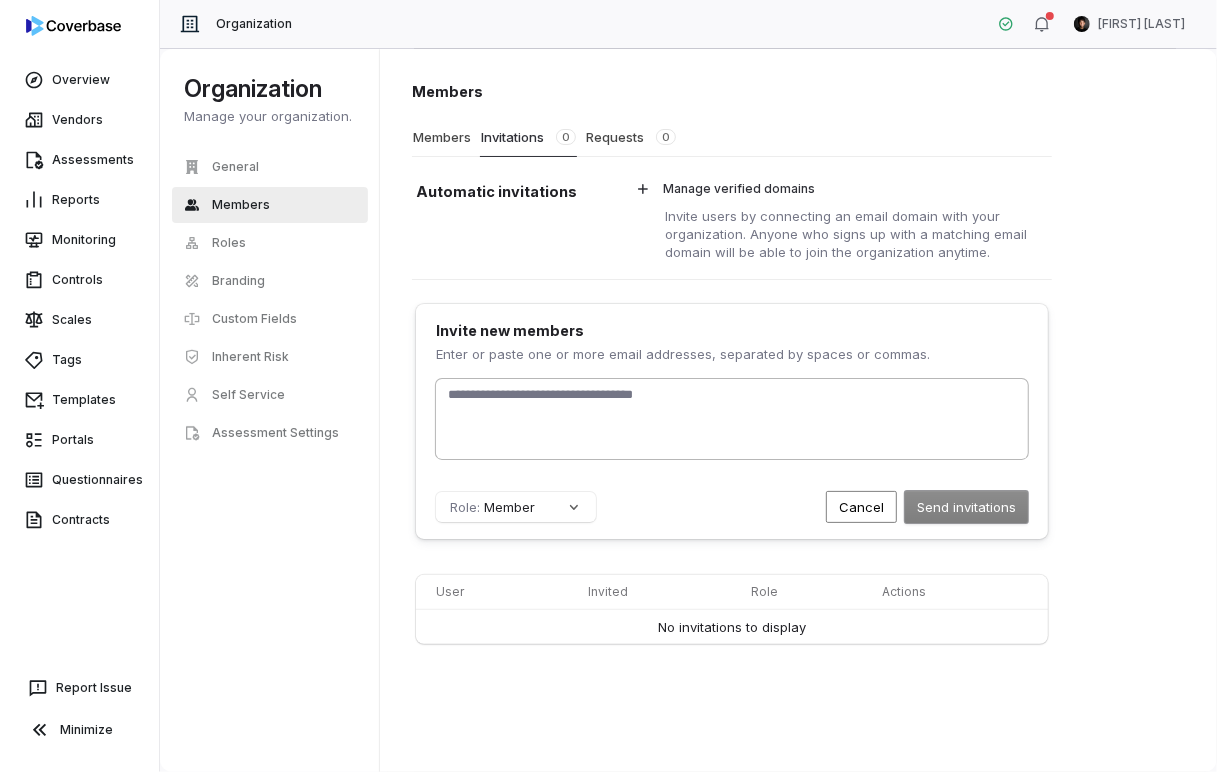 click at bounding box center [732, 419] 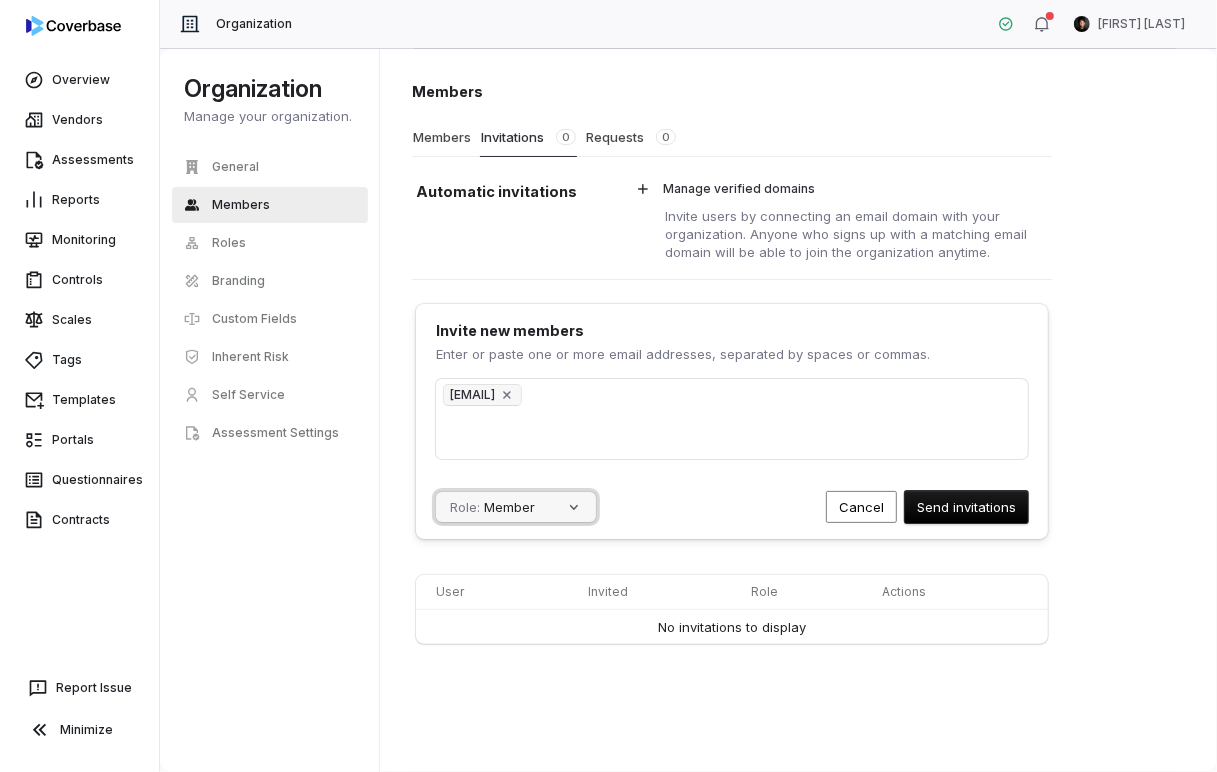 click on "Role: Member" at bounding box center (516, 507) 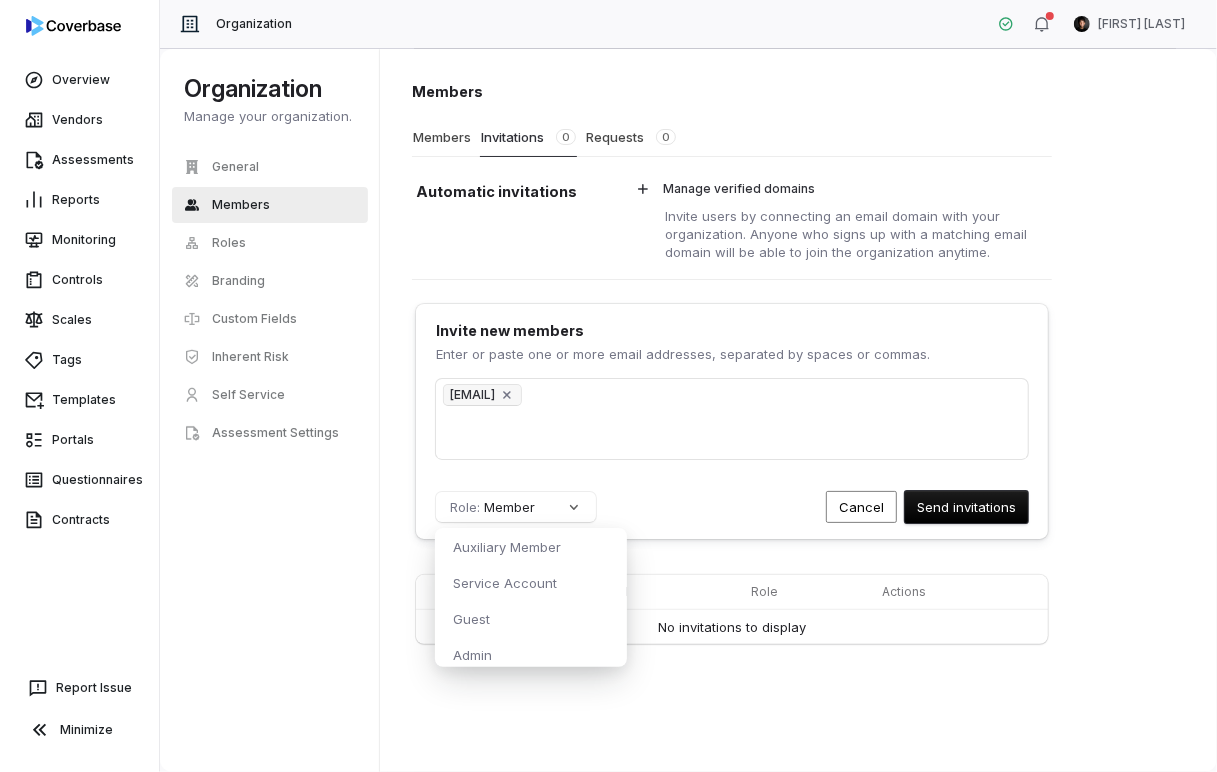 scroll, scrollTop: 40, scrollLeft: 0, axis: vertical 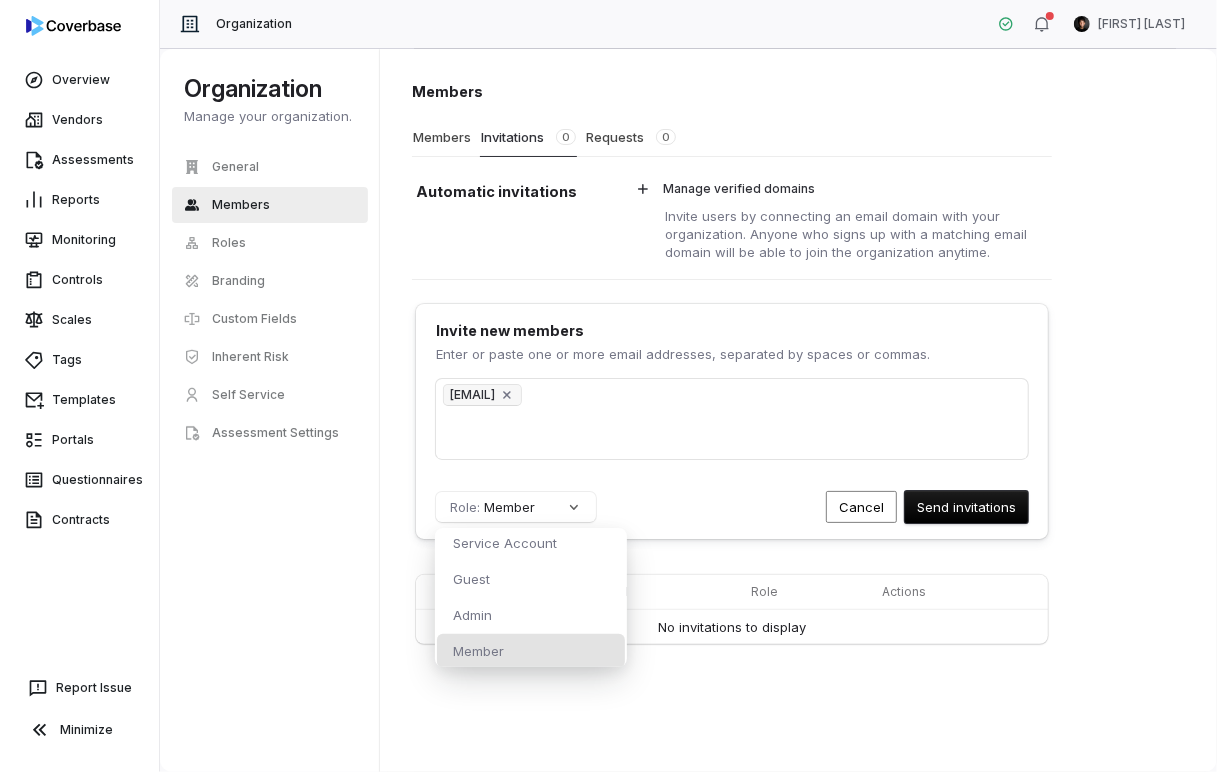 click on "Role: Member Auxiliary Member Service Account Guest Admin Member Send invitations Cancel" at bounding box center (732, 507) 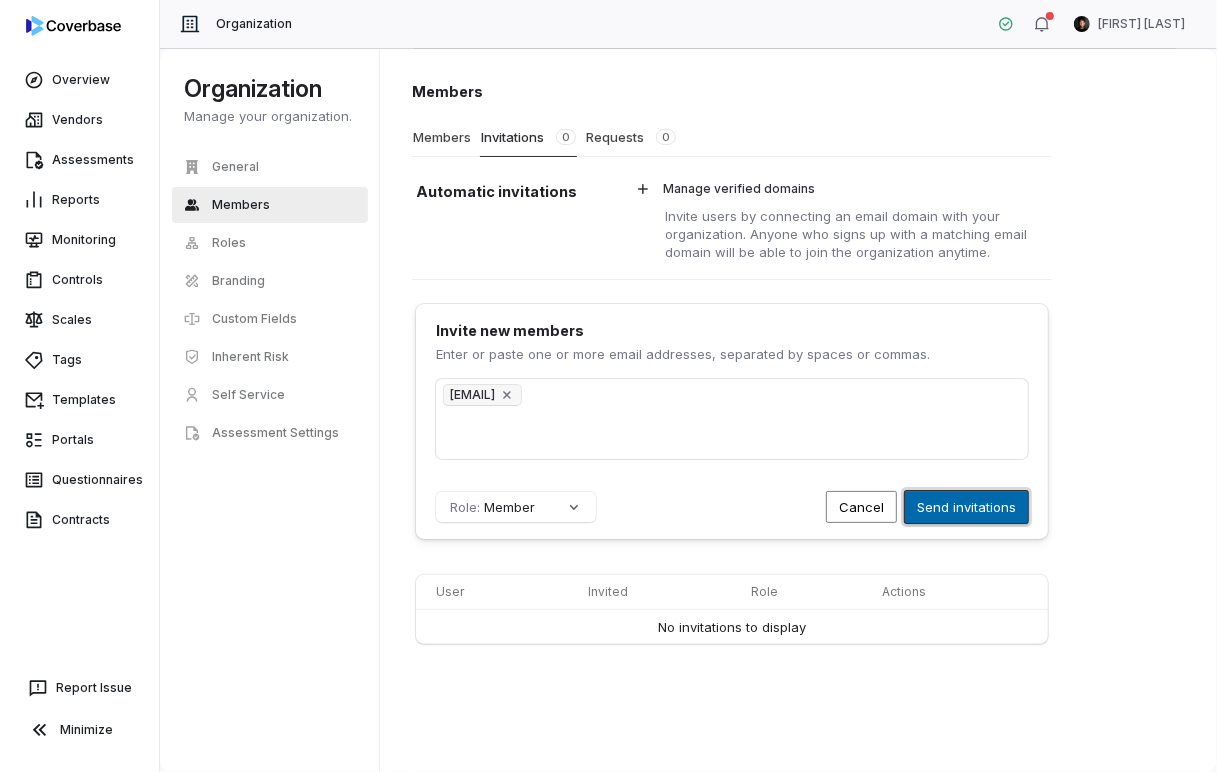click on "Send invitations" at bounding box center [966, 507] 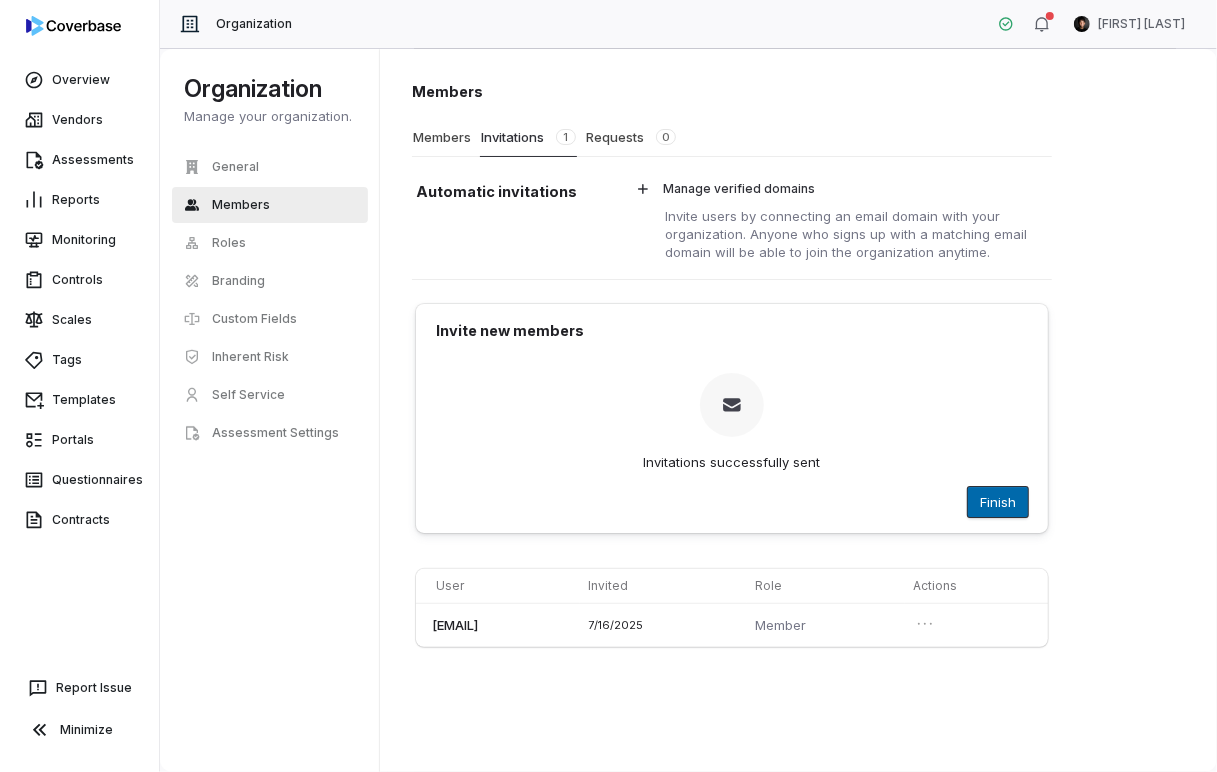 click on "Finish" at bounding box center [998, 502] 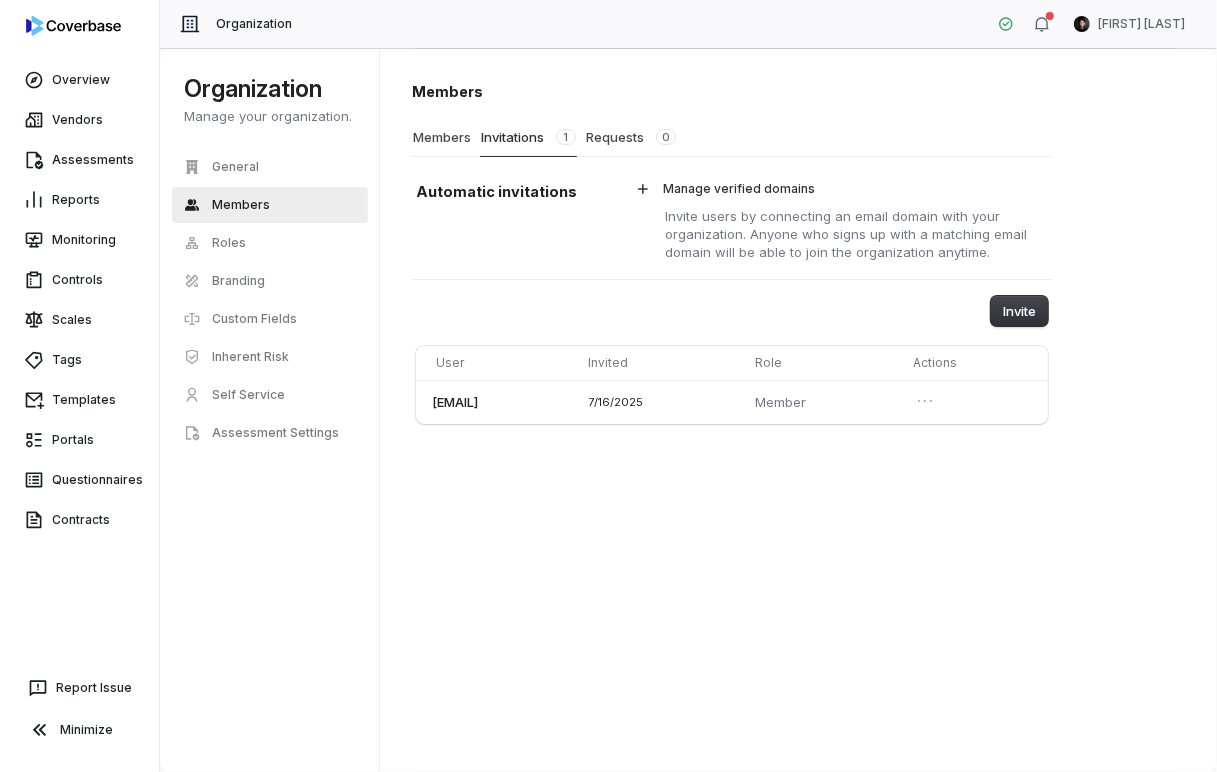 click on "Members Members Invitations 1 Requests 0 Automatic invitations Manage verified domains Invite users by connecting an email domain with your organization. Anyone who signs up with a matching email domain will be able to join the organization anytime. Invite User Invited Role Actions clarencechio+new@gmail.com 7/16/2025 Member" at bounding box center (798, 410) 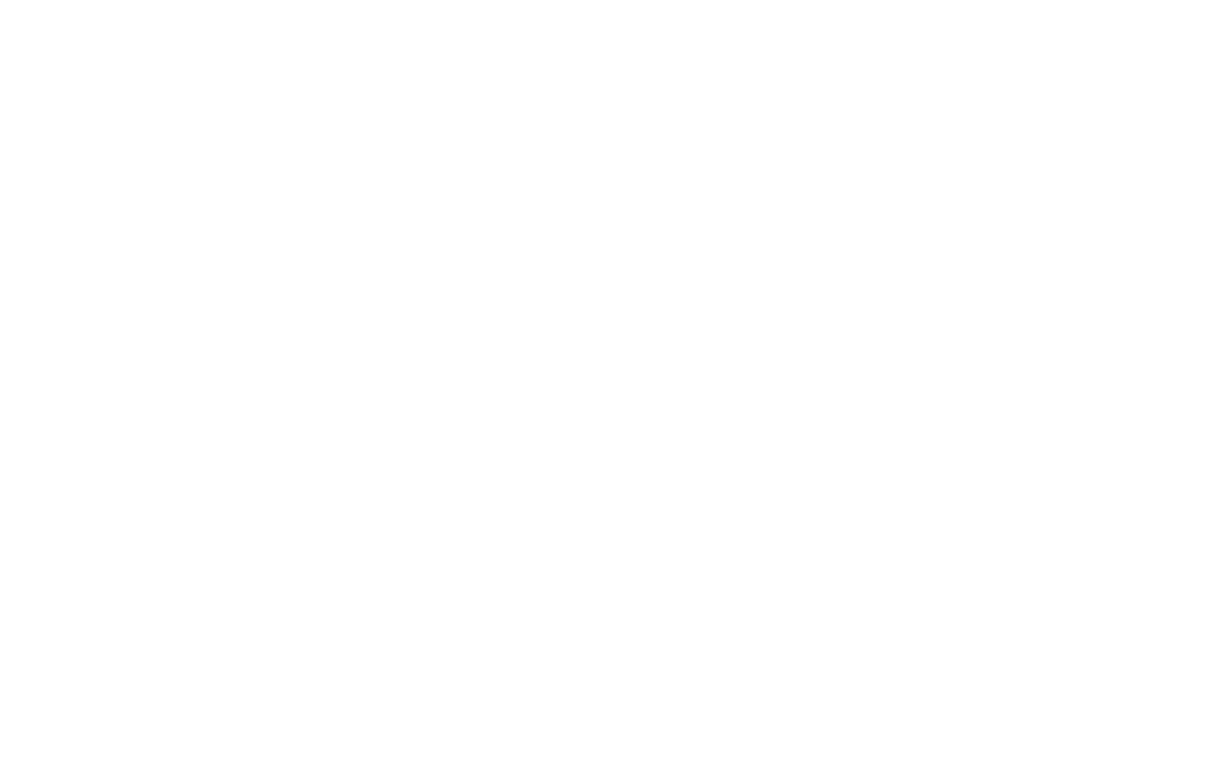 scroll, scrollTop: 0, scrollLeft: 0, axis: both 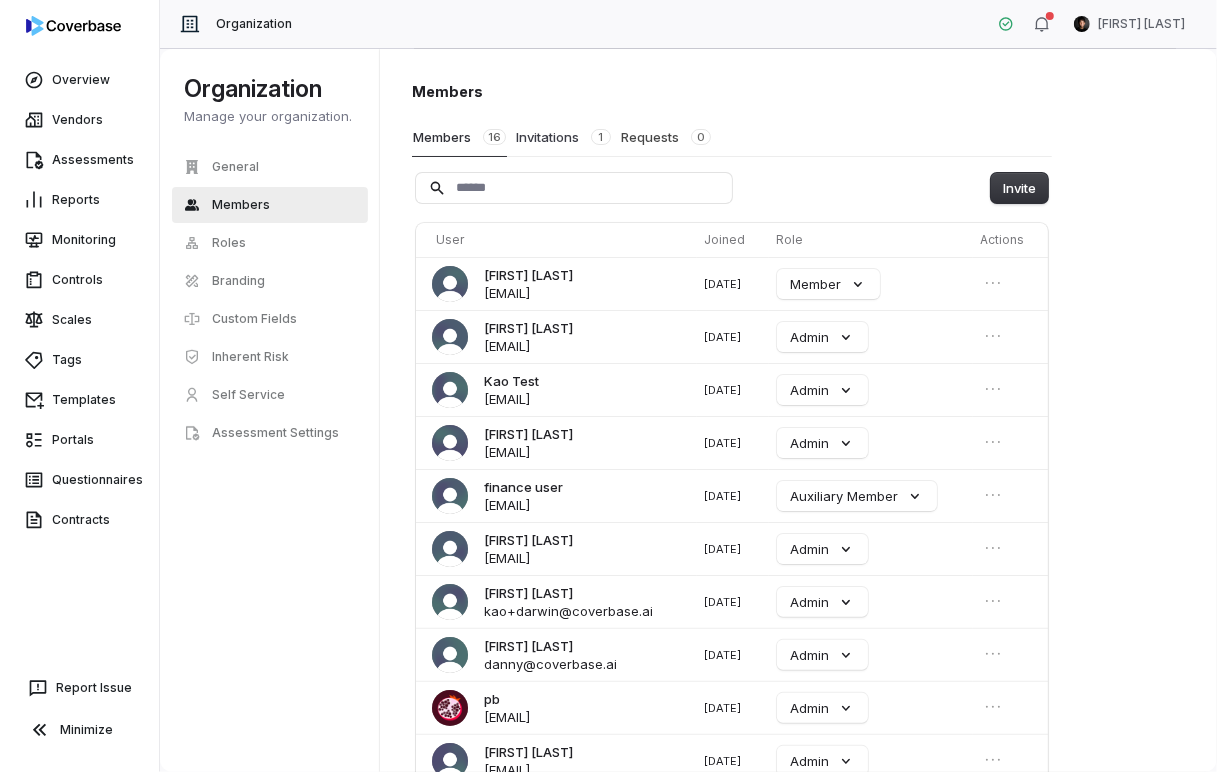 click on "Invitations 1" at bounding box center [563, 137] 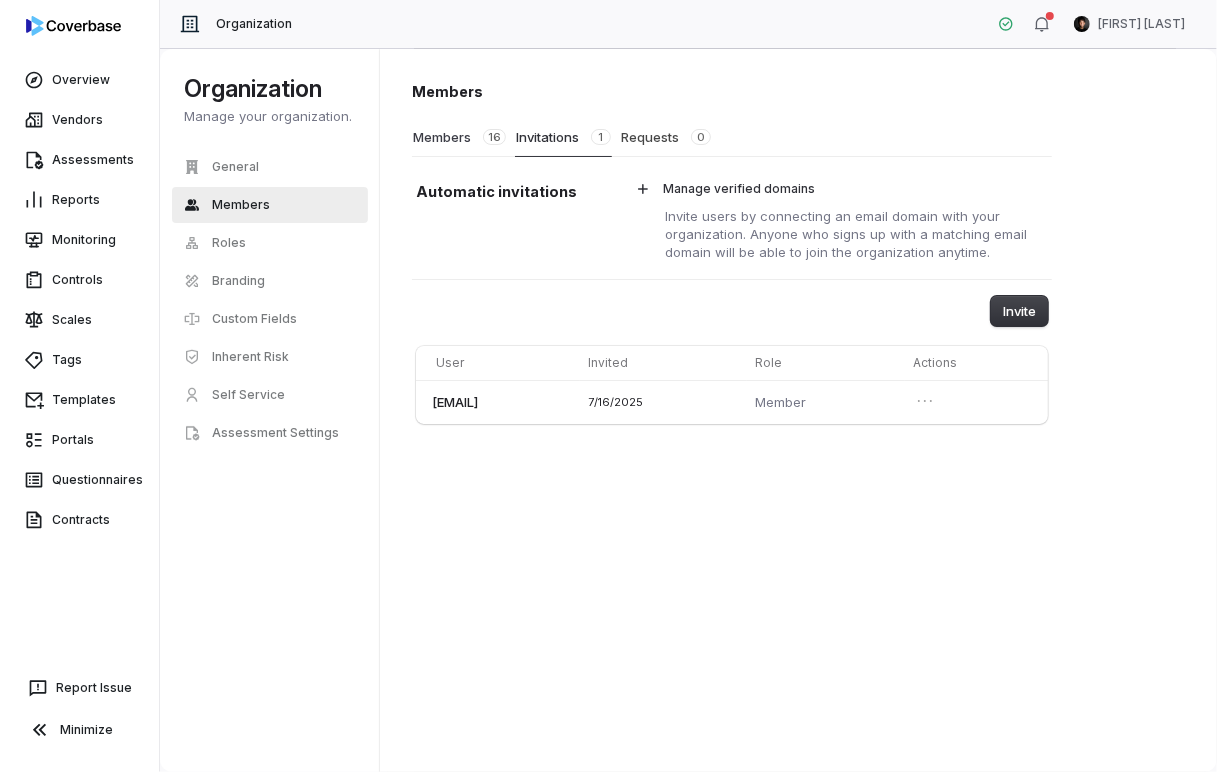 click on "Members 16" at bounding box center [459, 137] 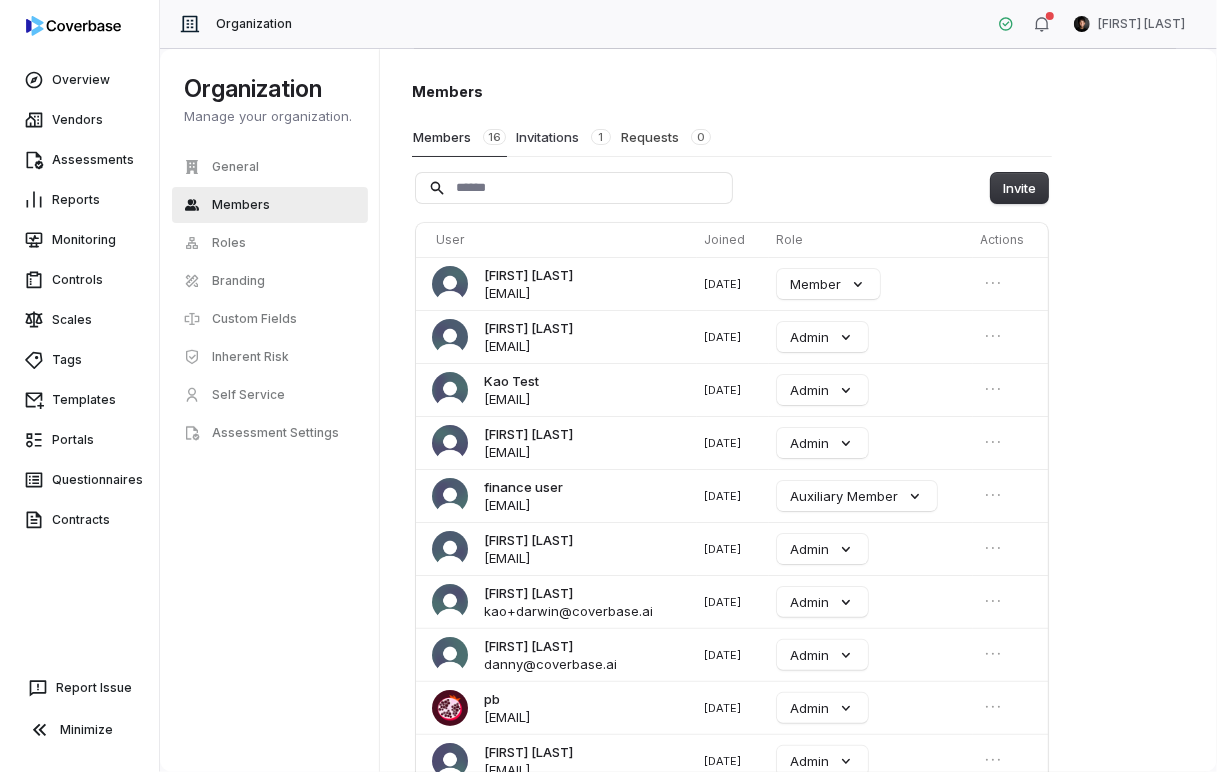 click on "Invitations 1" at bounding box center (563, 137) 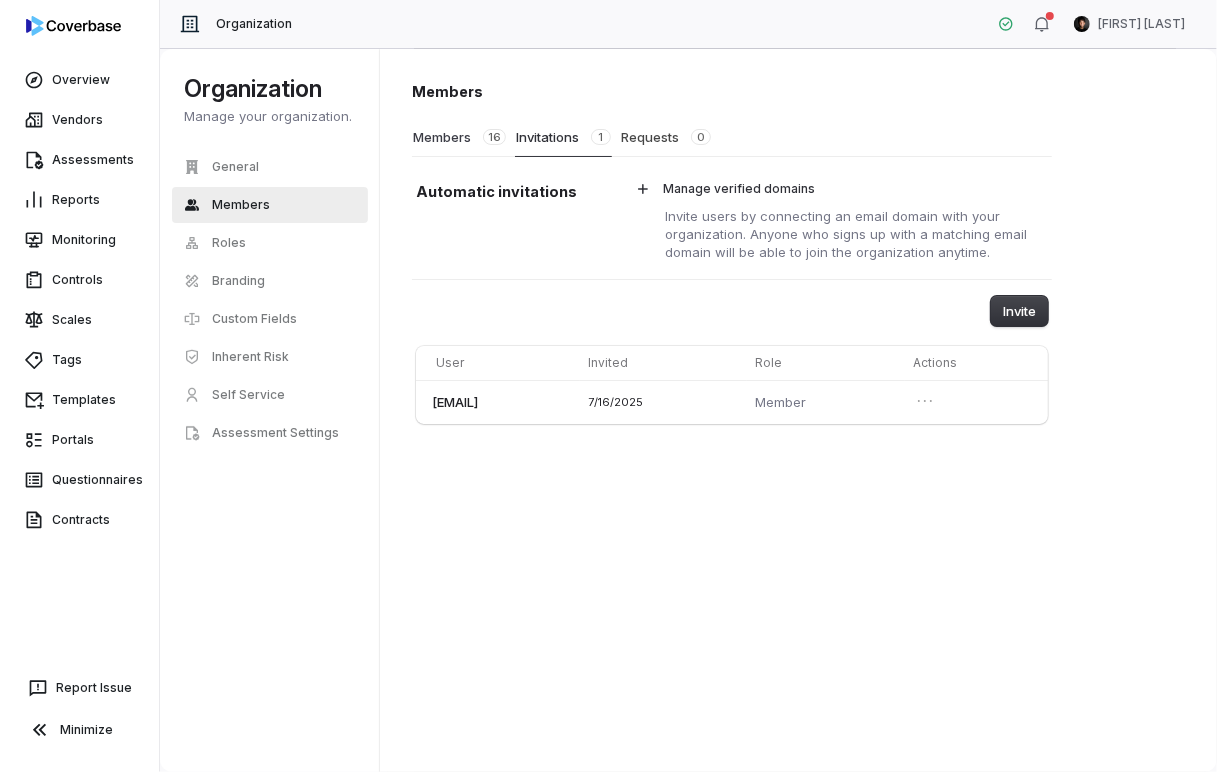 click on "Members 16" at bounding box center (459, 137) 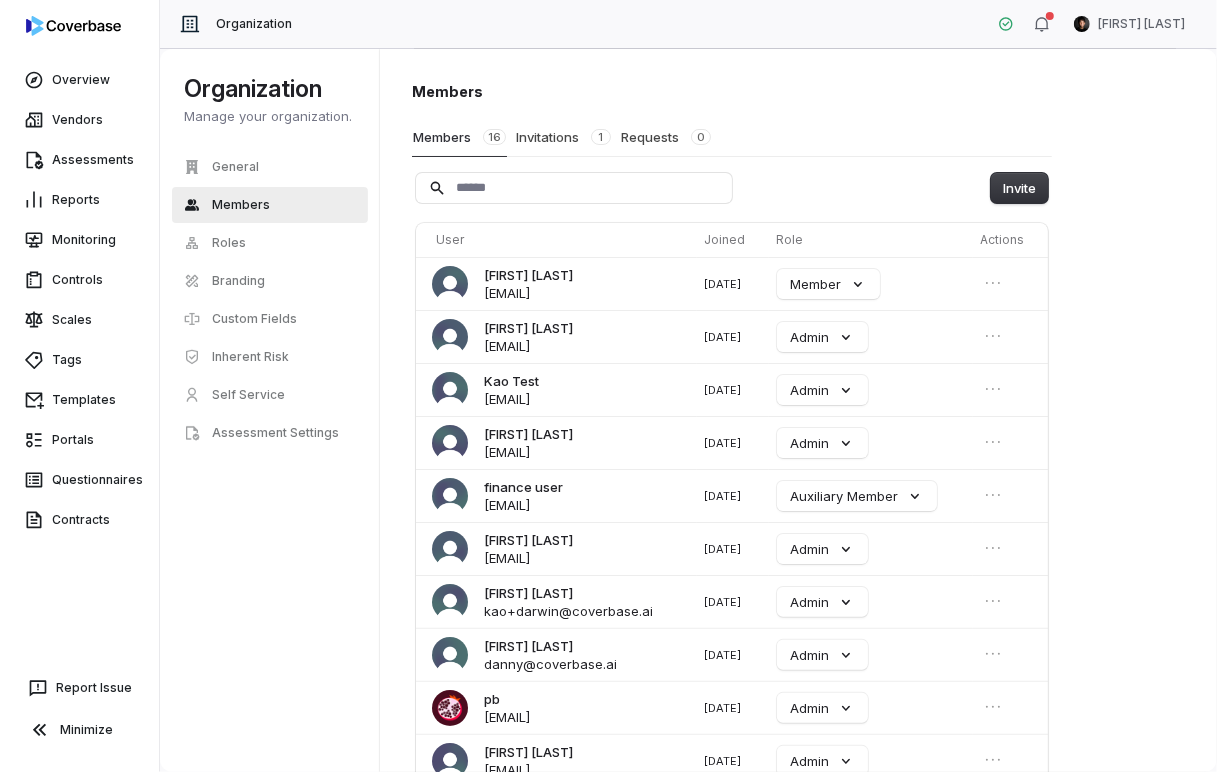 click on "Members 16 Invitations 1 Requests 0" at bounding box center [732, 137] 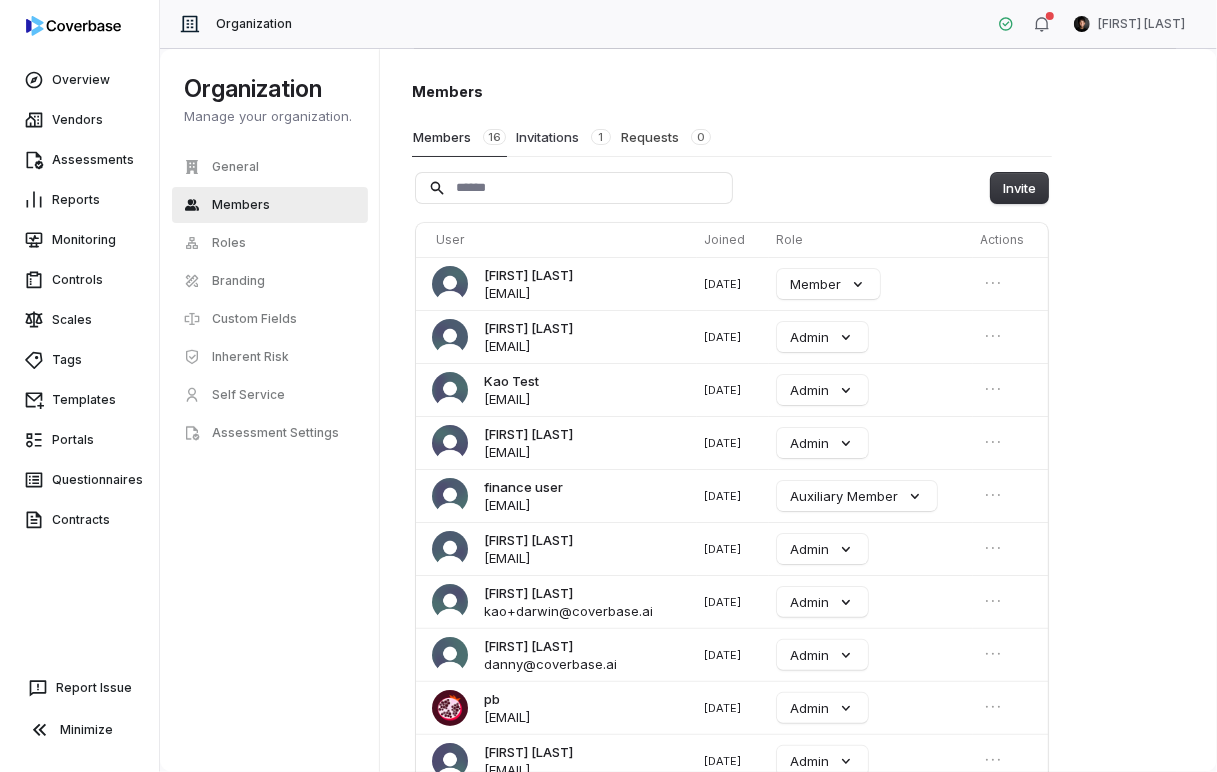 click on "Invitations 1" at bounding box center [563, 137] 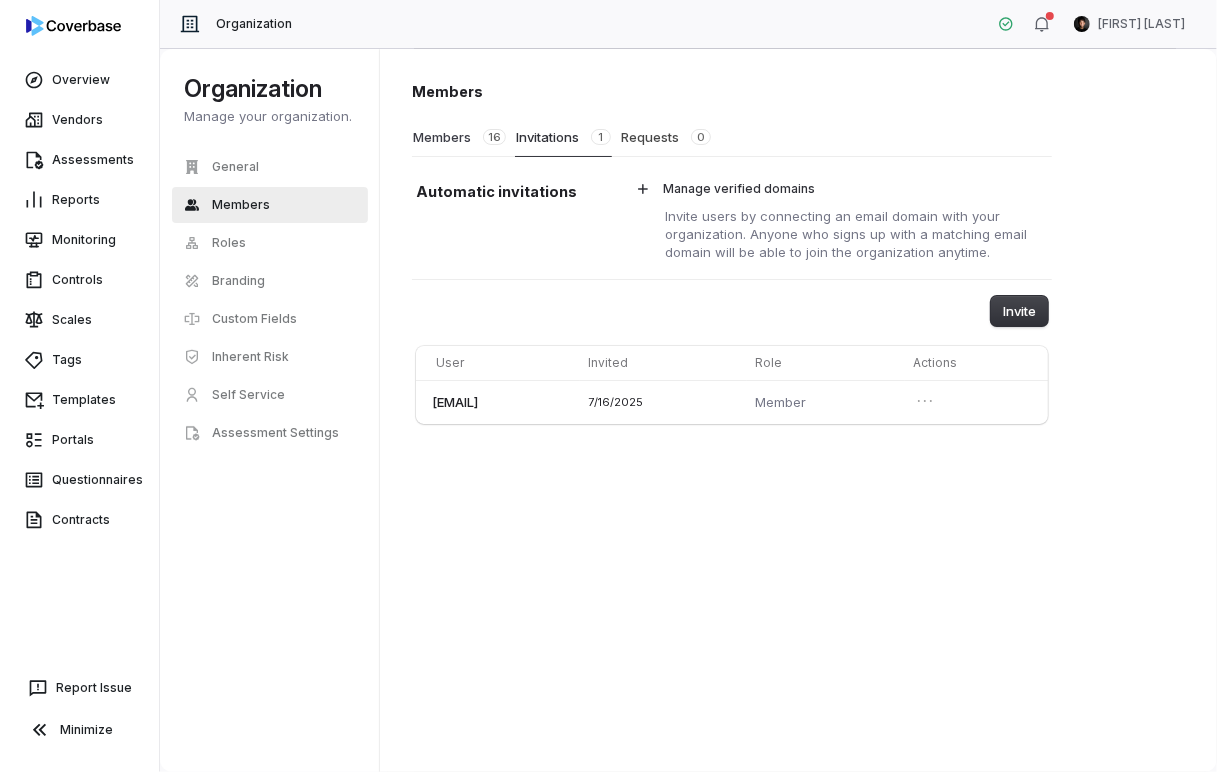 click on "Members 16" at bounding box center [459, 137] 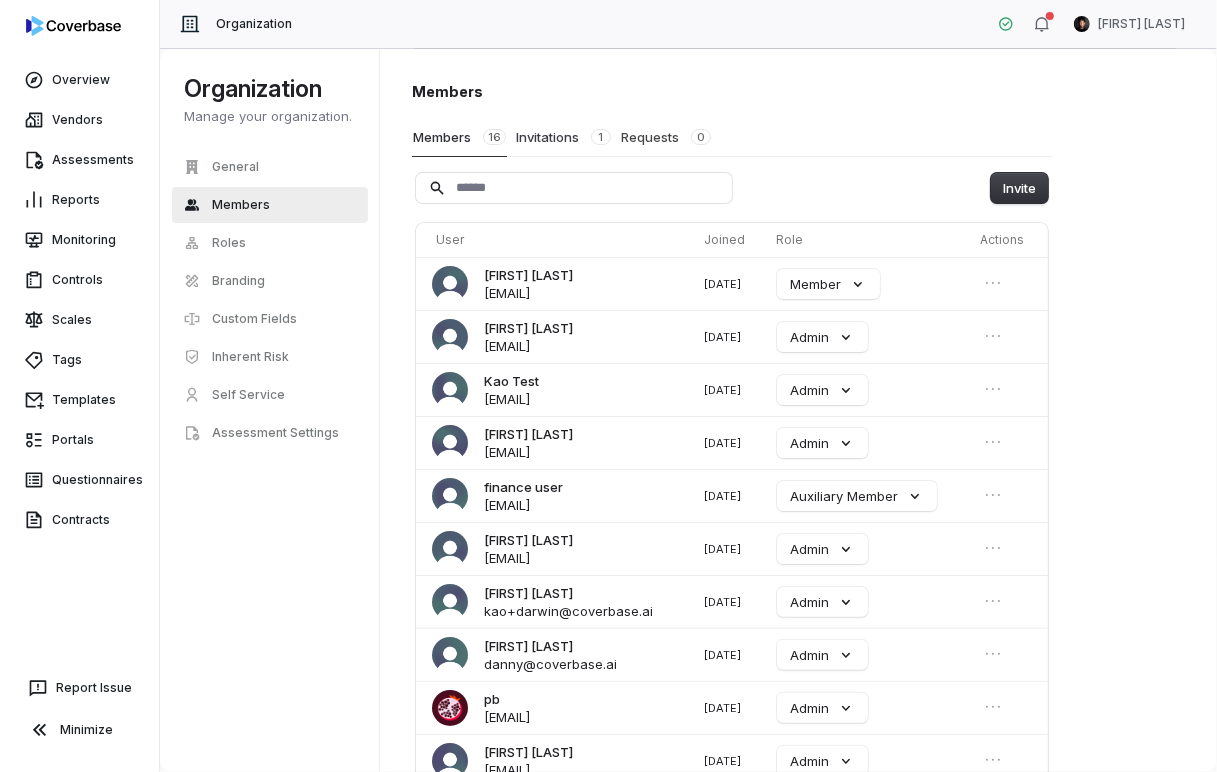 click on "Invitations 1" at bounding box center (563, 137) 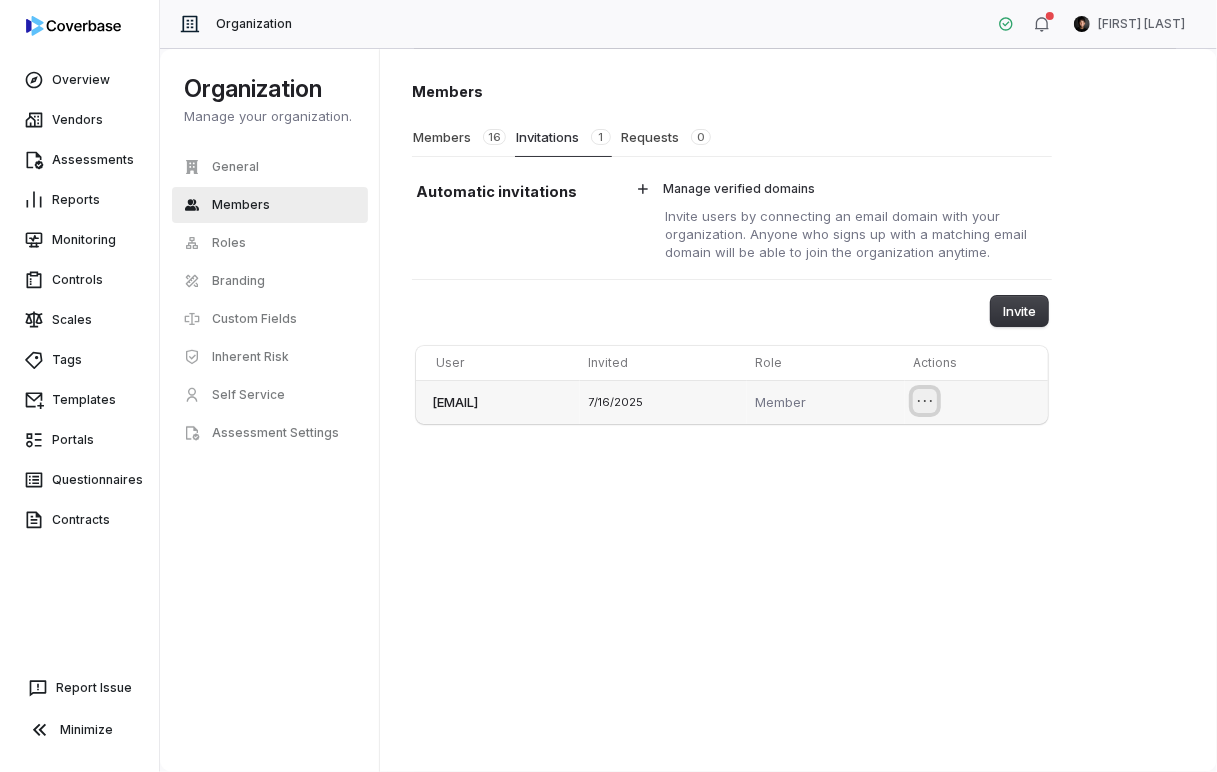 click 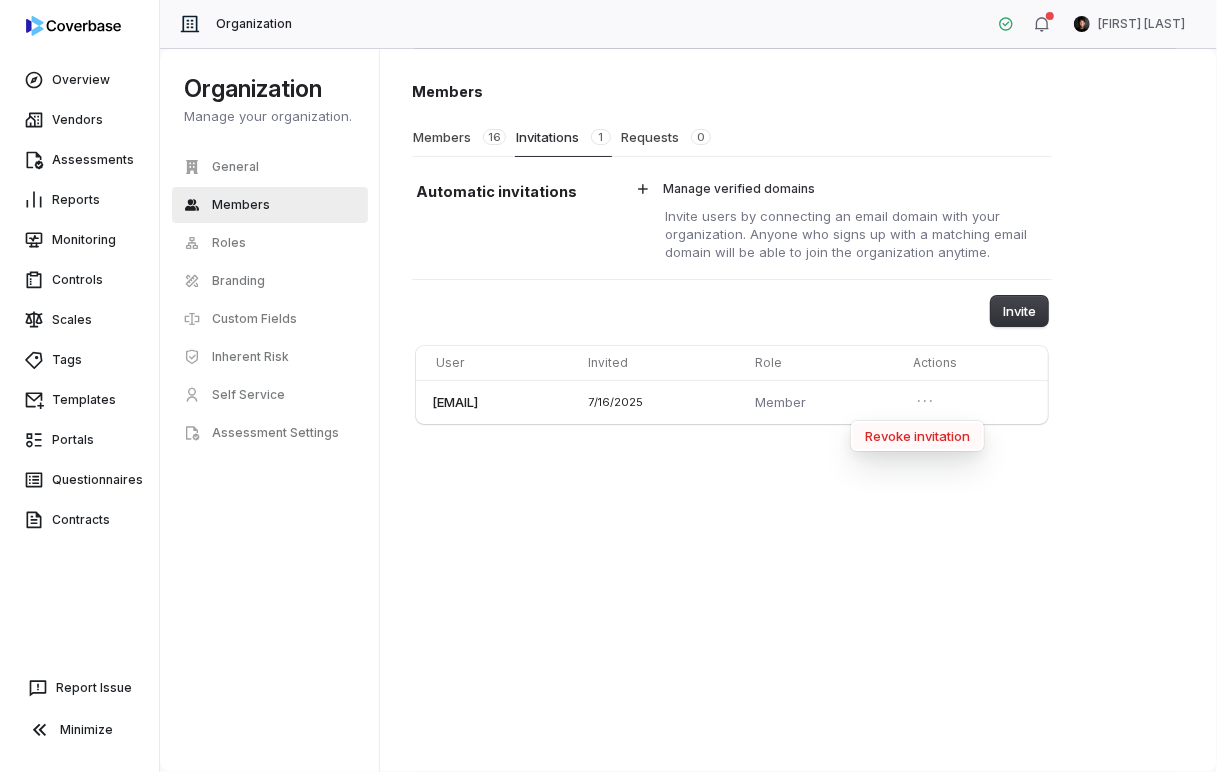 click on "Revoke invitation" at bounding box center [917, 436] 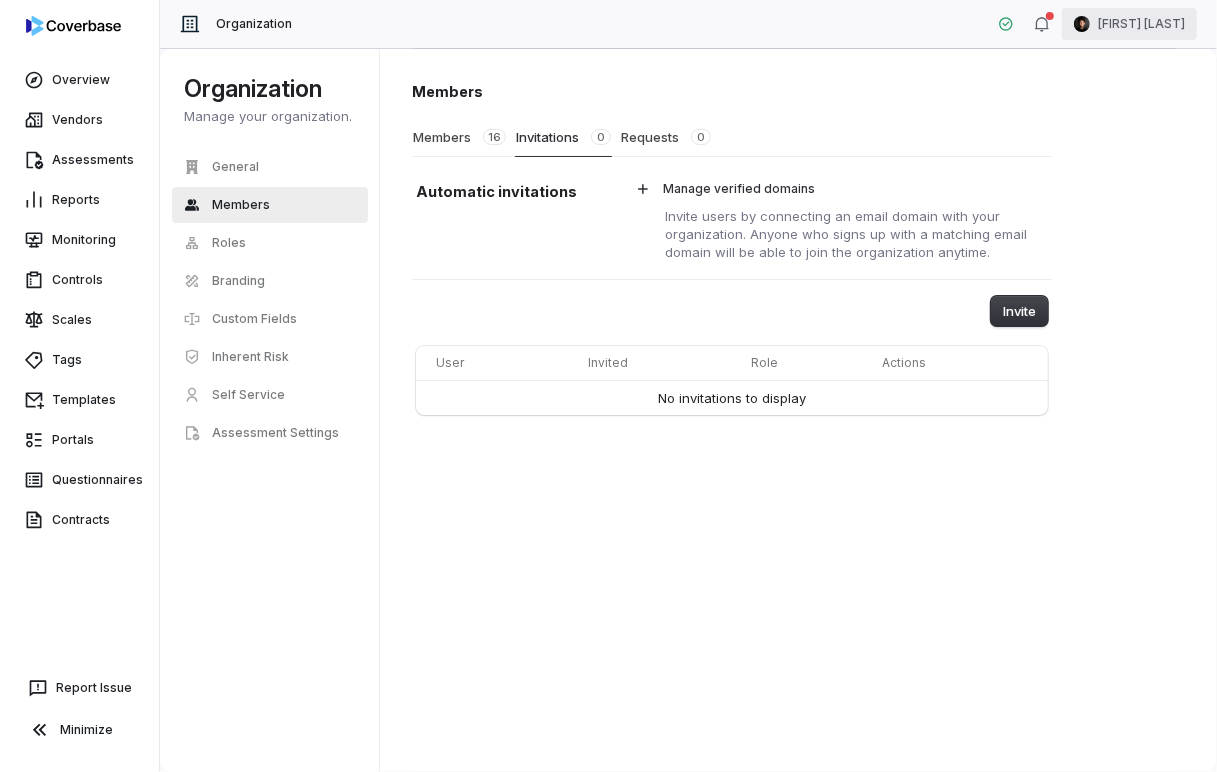 click on "Overview Vendors Assessments Reports Monitoring Controls Scales Tags Templates Portals Questionnaires Contracts Report Issue Minimize Organization Clarence Chio Organization Manage your organization. General Members Roles Branding Custom Fields Inherent Risk Self Service Assessment Settings Organization Members Members 16 Invitations 0 Requests 0 Automatic invitations Manage verified domains Invite users by connecting an email domain with your organization. Anyone who signs up with a matching email domain will be able to join the organization anytime. Invite User Invited Role Actions No invitations to display
Swif IQ is processing your app data. Please give us a few seconds.   Swif IQ is processing your app data. Please give us a few seconds.   Swif IQ is processing your app data. Please give us a few seconds.   Swif IQ is processing your app data. Please give us a few seconds." at bounding box center [608, 386] 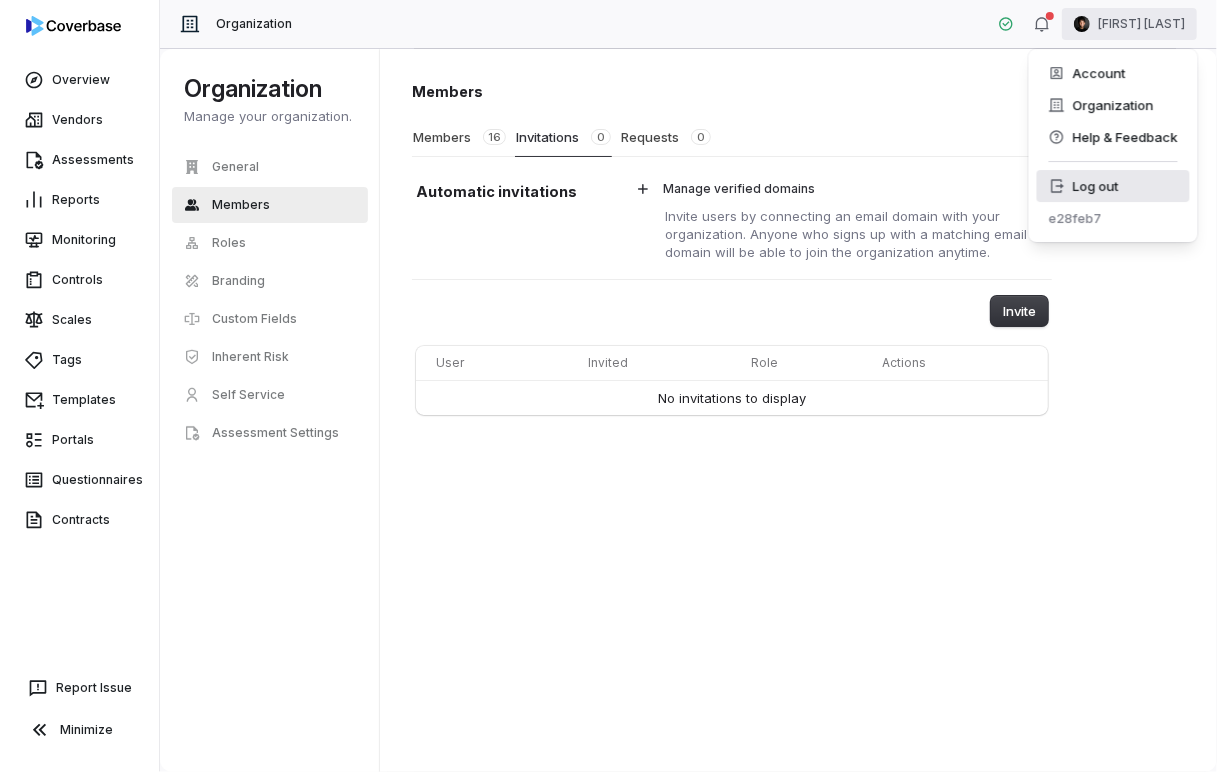 click on "Log out" at bounding box center (1113, 186) 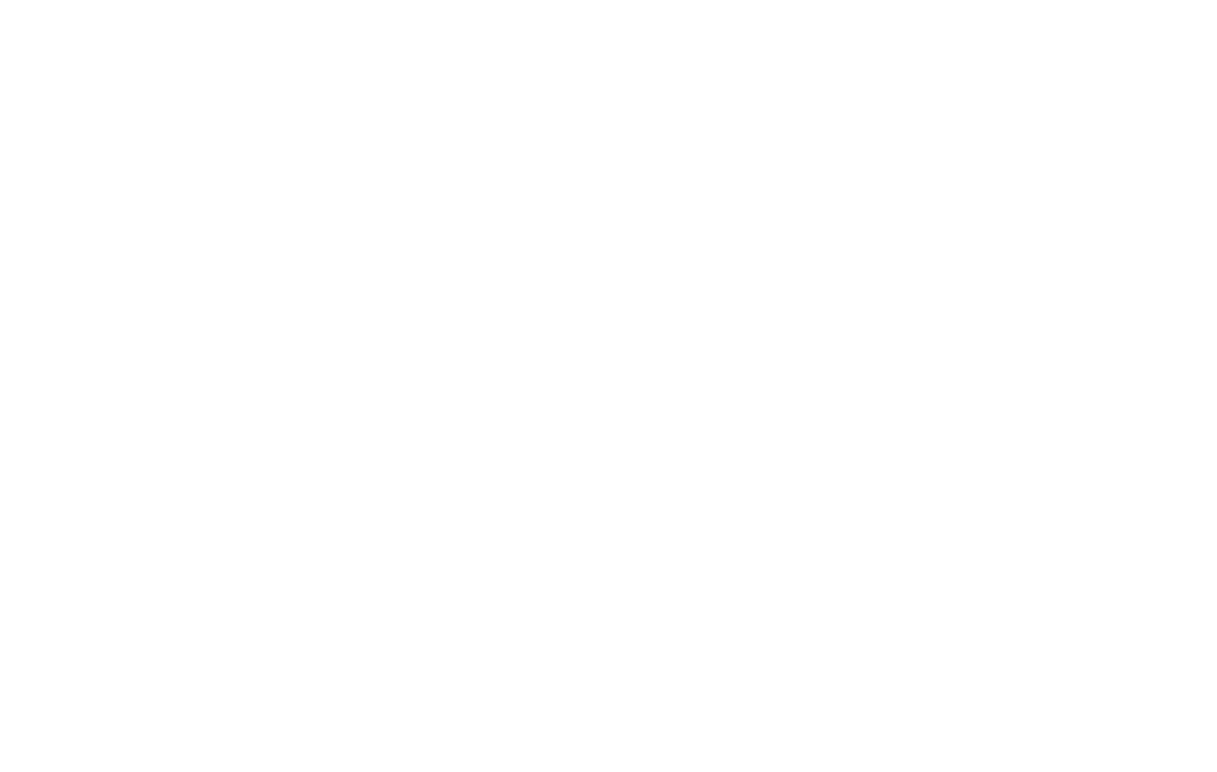 scroll, scrollTop: 0, scrollLeft: 0, axis: both 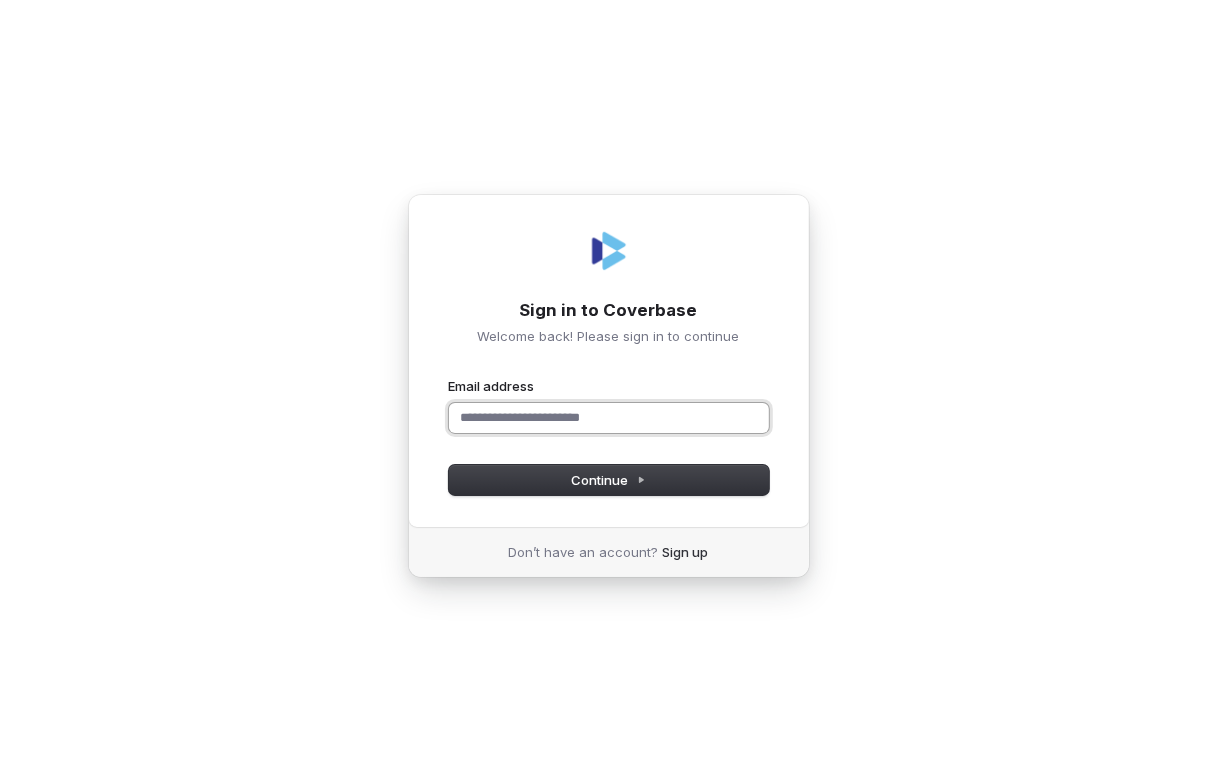 click on "Email address" at bounding box center (609, 418) 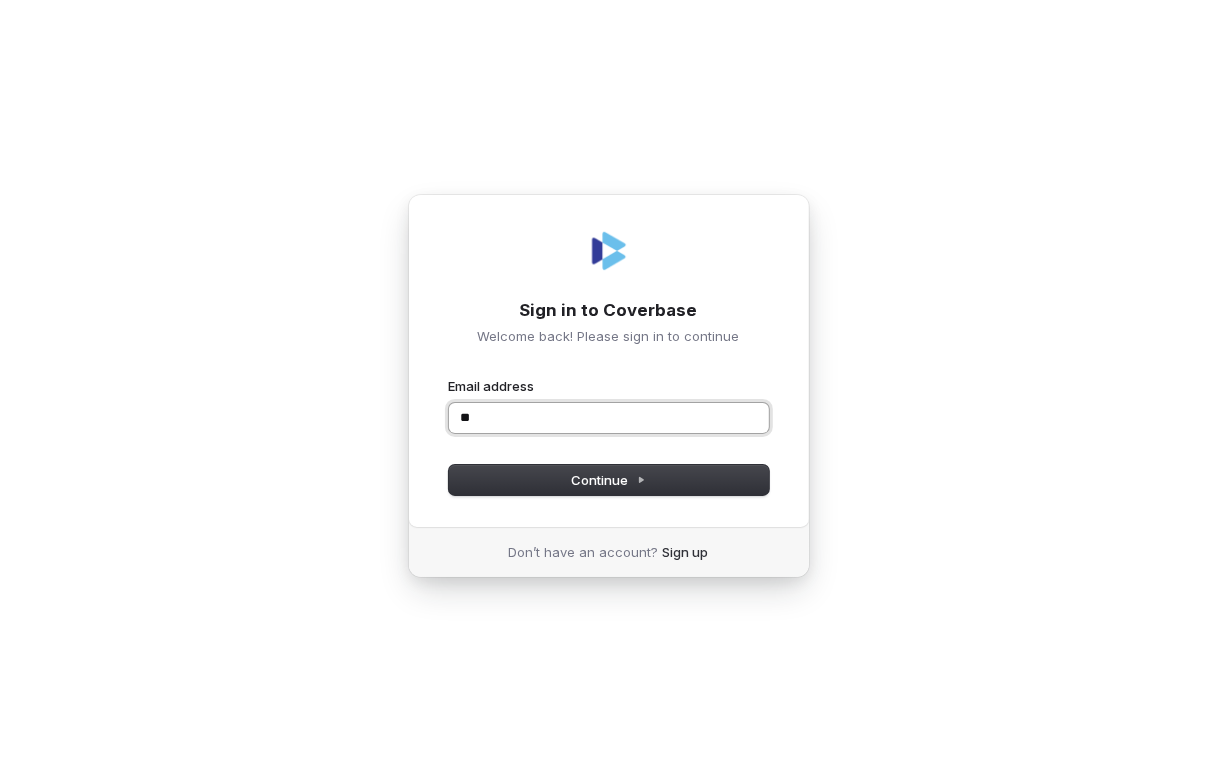 type on "***" 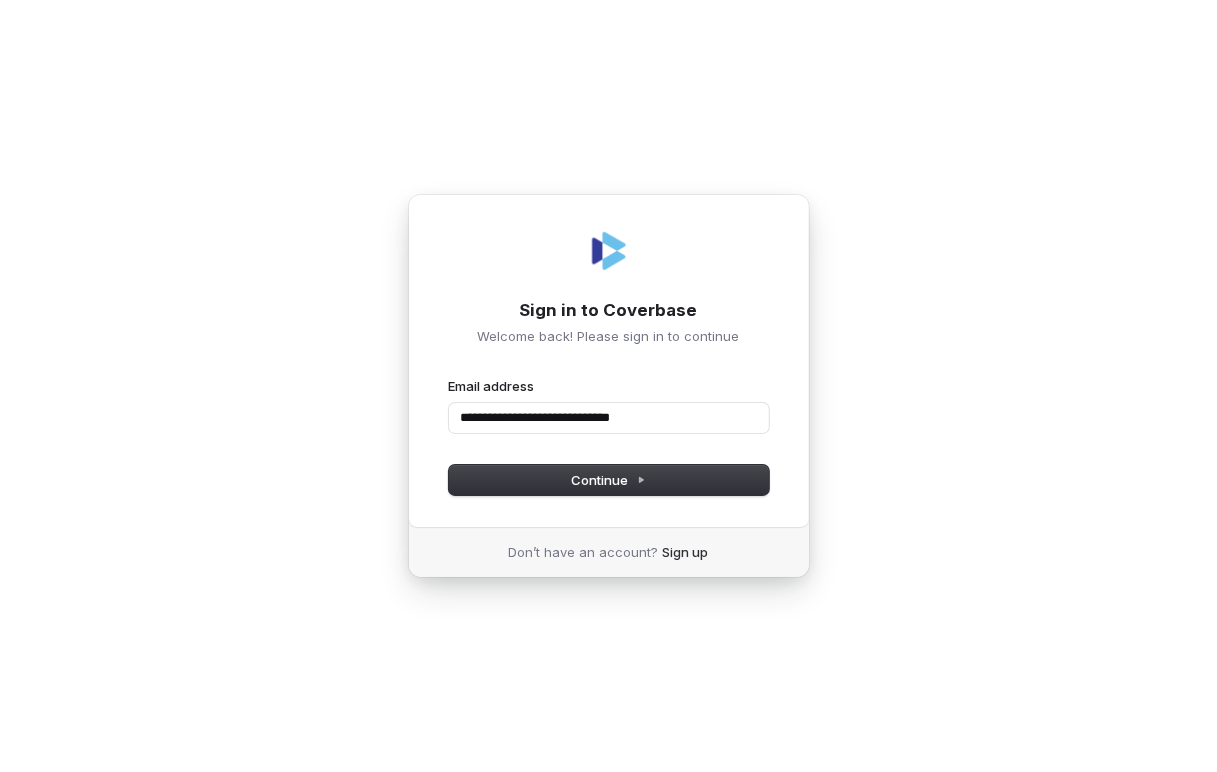 type on "**********" 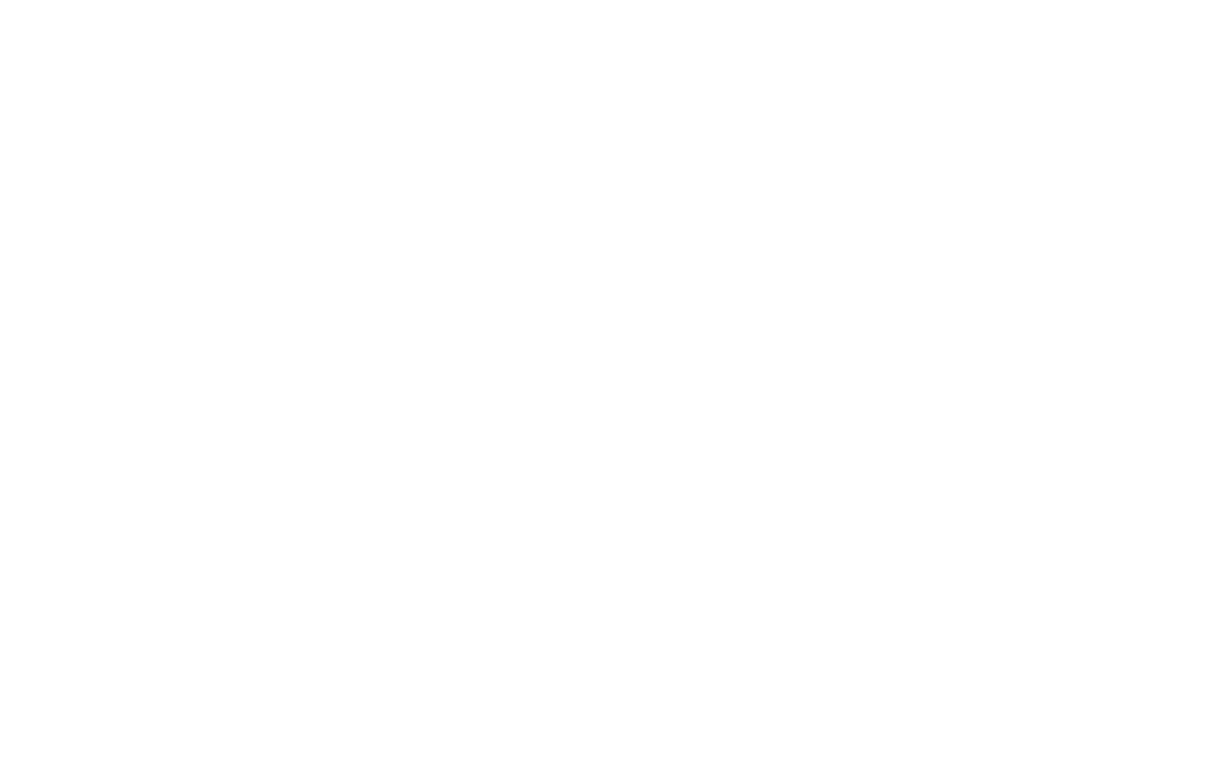 scroll, scrollTop: 0, scrollLeft: 0, axis: both 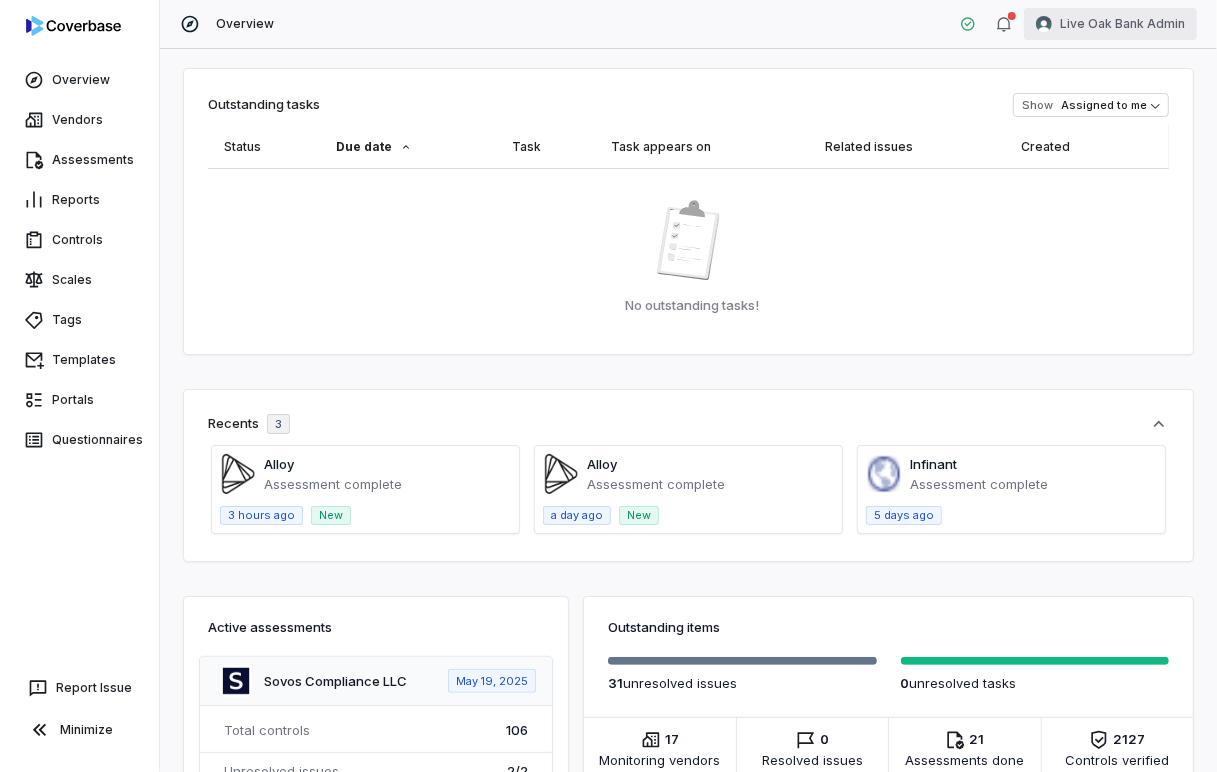 click on "Overview Vendors Assessments Reports Controls Scales Tags Templates Portals Questionnaires Report Issue Minimize Overview Live Oak Bank Admin Outstanding tasks Show Assigned to me Status Due date Task Task appears on Related issues Created No outstanding tasks! Recents 3 Alloy Assessment complete 3 hours ago New Alloy Assessment complete a day ago New Infinant Assessment complete 5 days ago Active assessments Sovos Compliance LLC May 19, 2025 Total controls 106 Unresolved issues 2 / 2 Unresolved tasks 0 / 0 Status Needs review Lendio May 21, 2025 Total controls 9 Unresolved issues 1 / 1 Unresolved tasks 0 / 0 Status Needs review Coverbase Apr 18, 2025 Total controls 106 Unresolved issues 2 / 2 Unresolved tasks 0 / 0 Status Needs review topbloc Jun 11, 2025 Total controls 9 Unresolved issues 1 / 1 Unresolved tasks 0 / 0 Status Needs review Live Oak Bank May 5, 2025 Total controls 28 Unresolved issues 4 / 4 Unresolved tasks 0 / 0 Status Needs review nCino, Inc May 13, 2025" at bounding box center [608, 386] 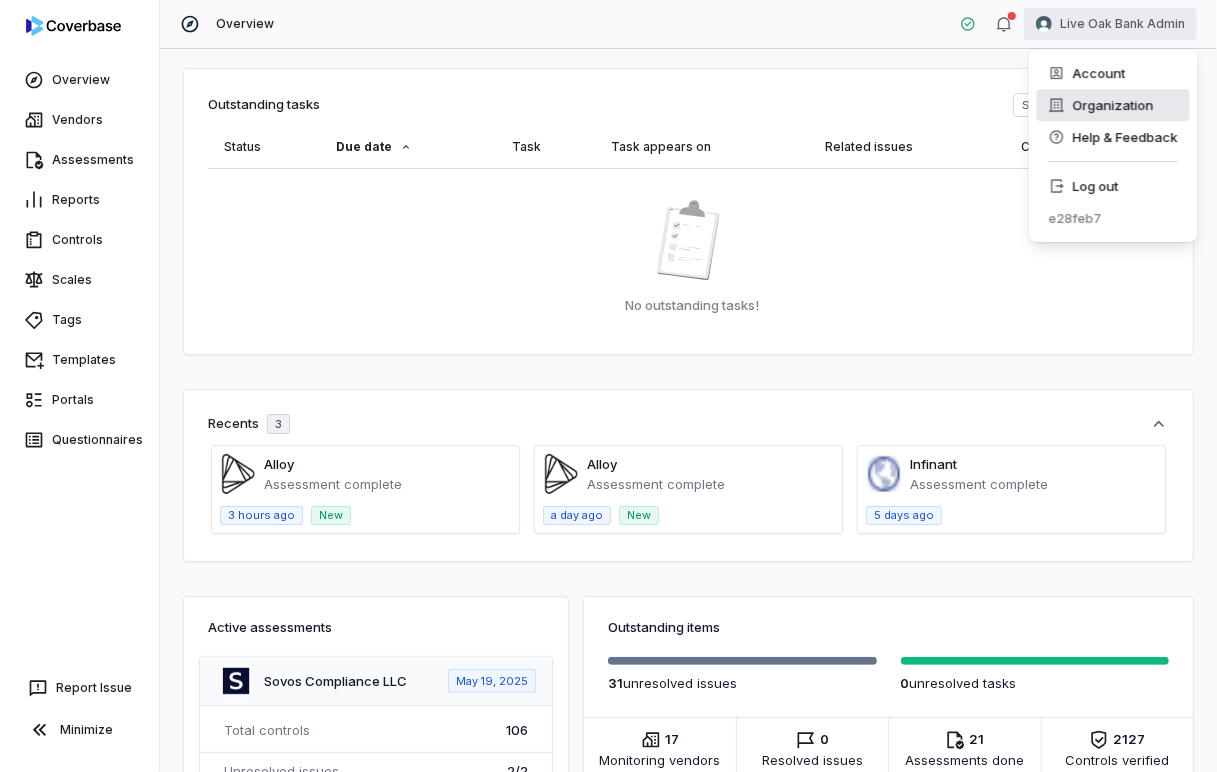 click on "Organization" at bounding box center (1113, 105) 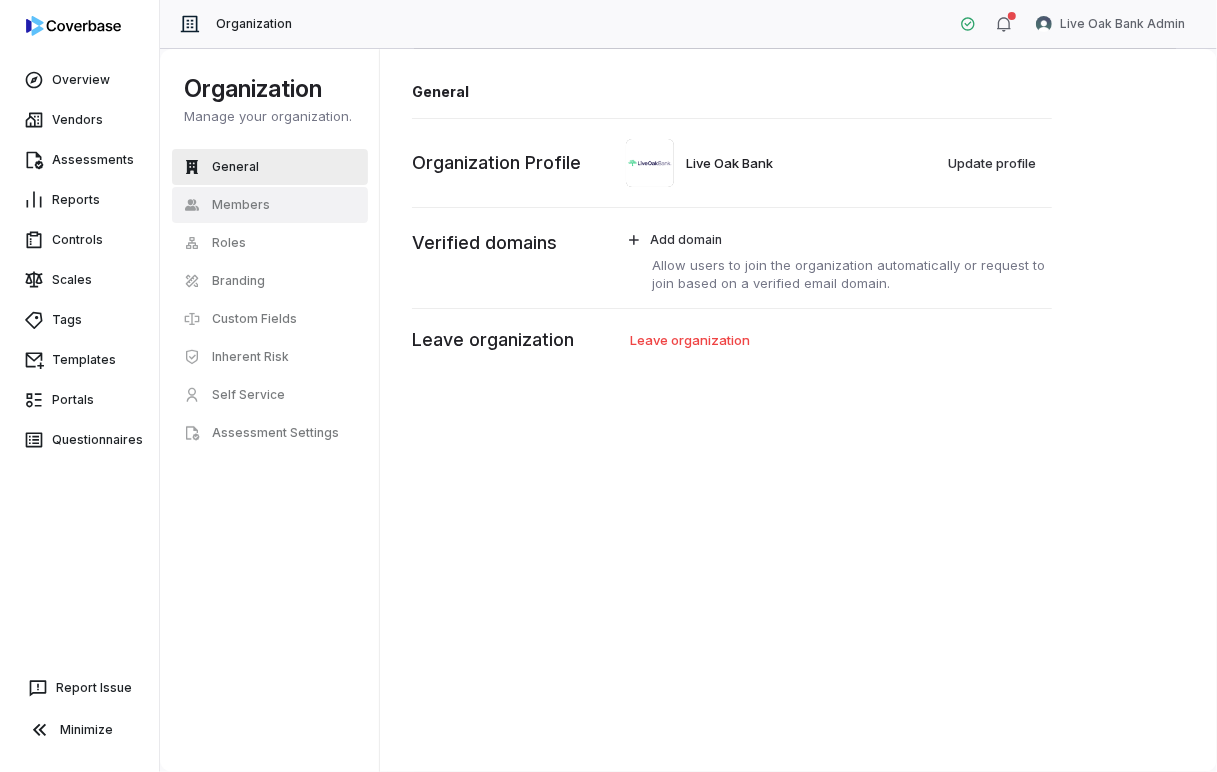 click on "Members" at bounding box center [270, 205] 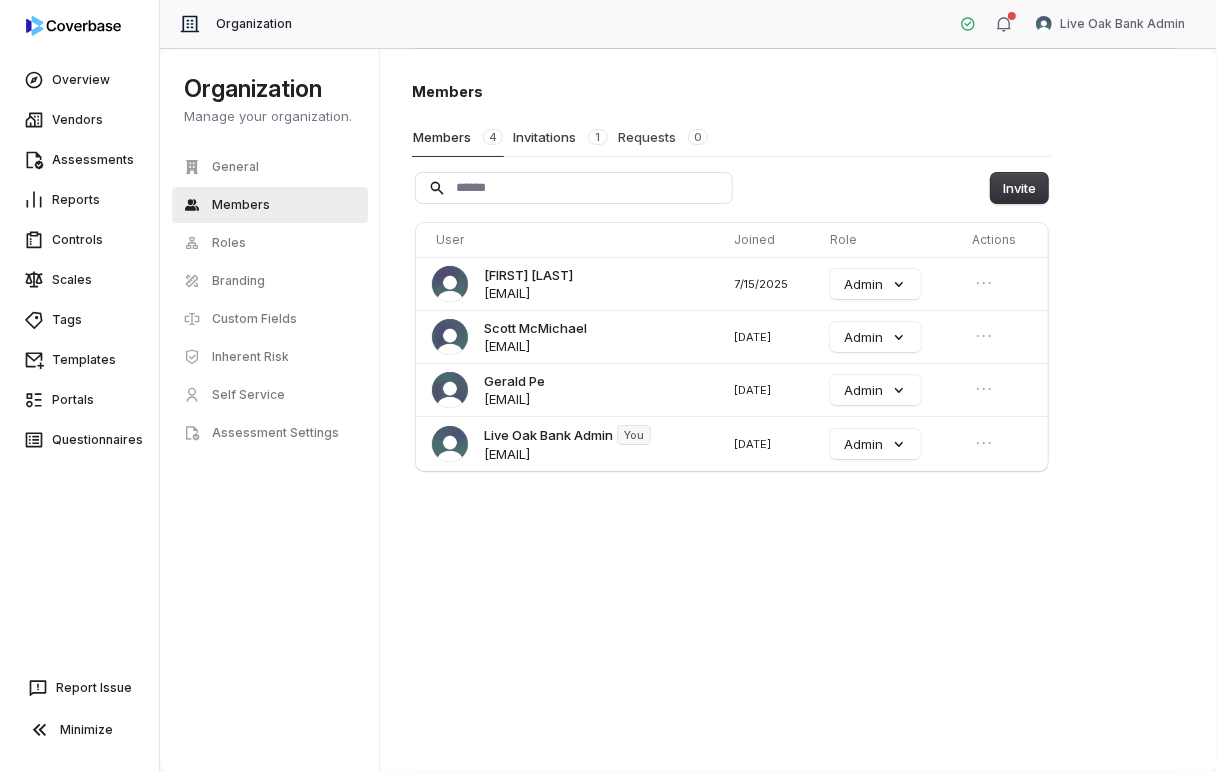 click on "Invitations 1" at bounding box center (560, 137) 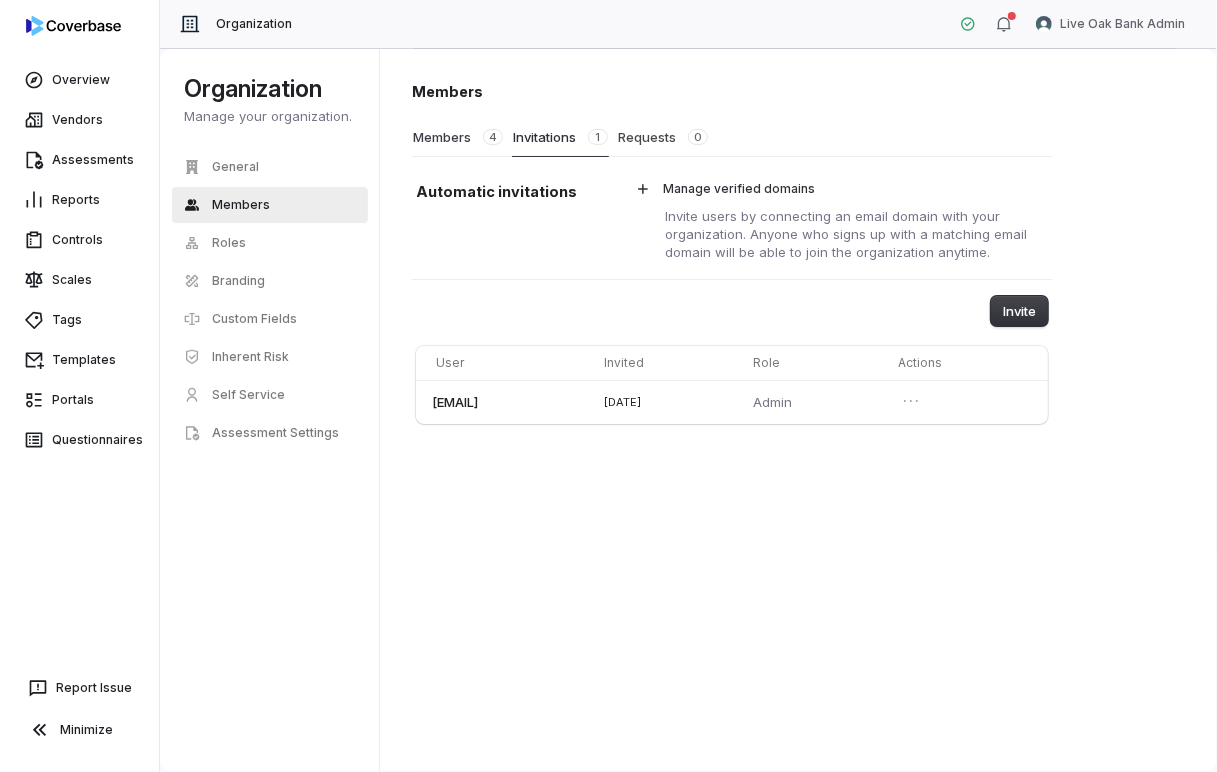 click on "Members 4" at bounding box center [458, 137] 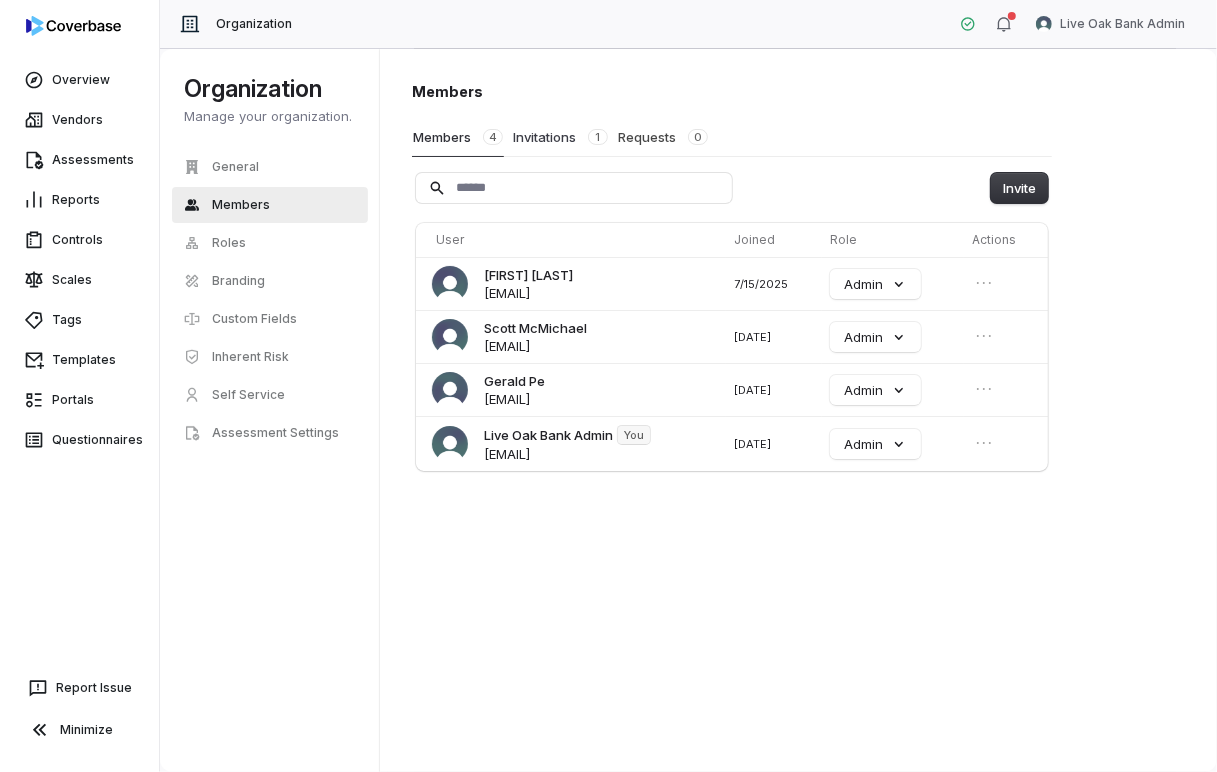 click on "Invitations 1" at bounding box center [560, 137] 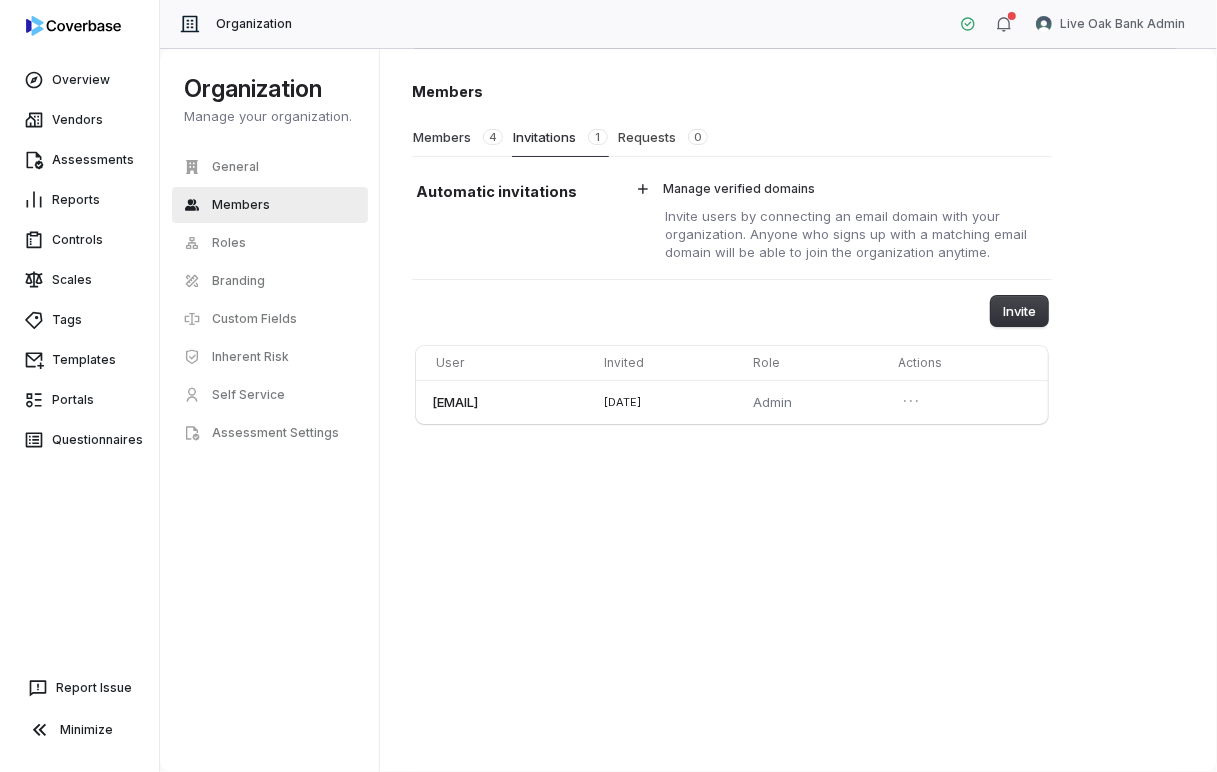 click on "Members 4" at bounding box center (458, 137) 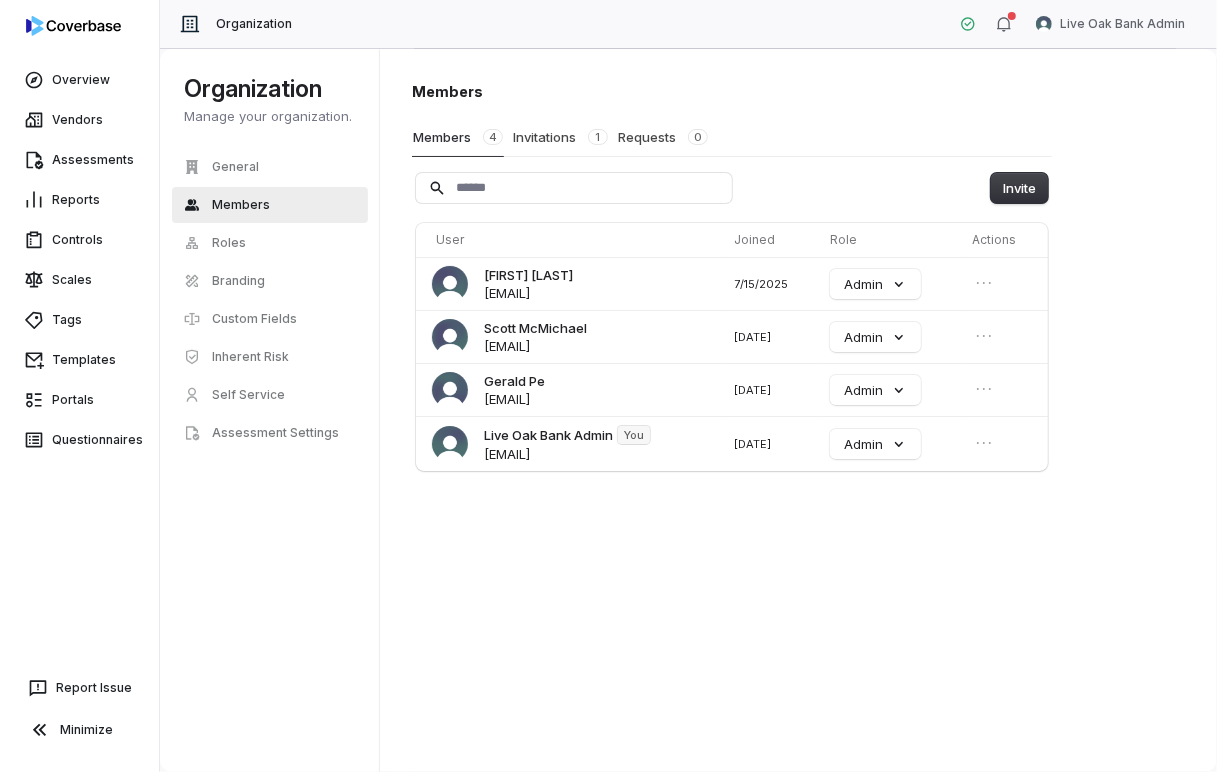type 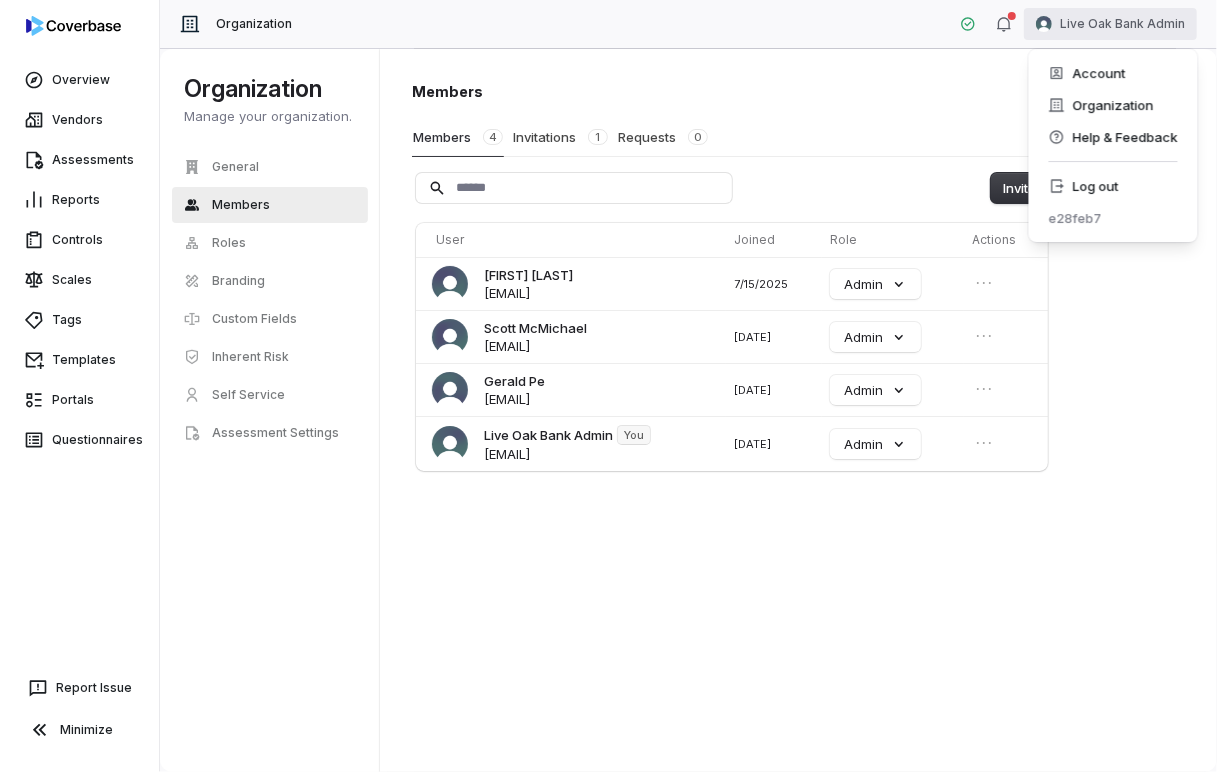 click on "Overview Vendors Assessments Reports Controls Scales Tags Templates Portals Questionnaires Report Issue Minimize Organization Live Oak Bank Admin Organization Manage your organization. General Members Roles Branding Custom Fields Inherent Risk Self Service Assessment Settings Organization Members Members 4 Invitations 1 Requests 0 Invite User Joined Role Actions [FIRST] [LAST] [EMAIL] [DATE] Admin [FIRST] [LAST] [EMAIL] [DATE] Admin [FIRST] [LAST] [EMAIL] [DATE] Admin Live Oak Bank Admin You [EMAIL] [DATE] Admin
Swif IQ is processing your app data. Please give us a few seconds.   Swif IQ is processing your app data. Please give us a few seconds.   Swif IQ is processing your app data. Please give us a few seconds.   Swif IQ is processing your app data. Please give us a few seconds.  Account Organization Help & Feedback Log out e28feb7" at bounding box center [608, 386] 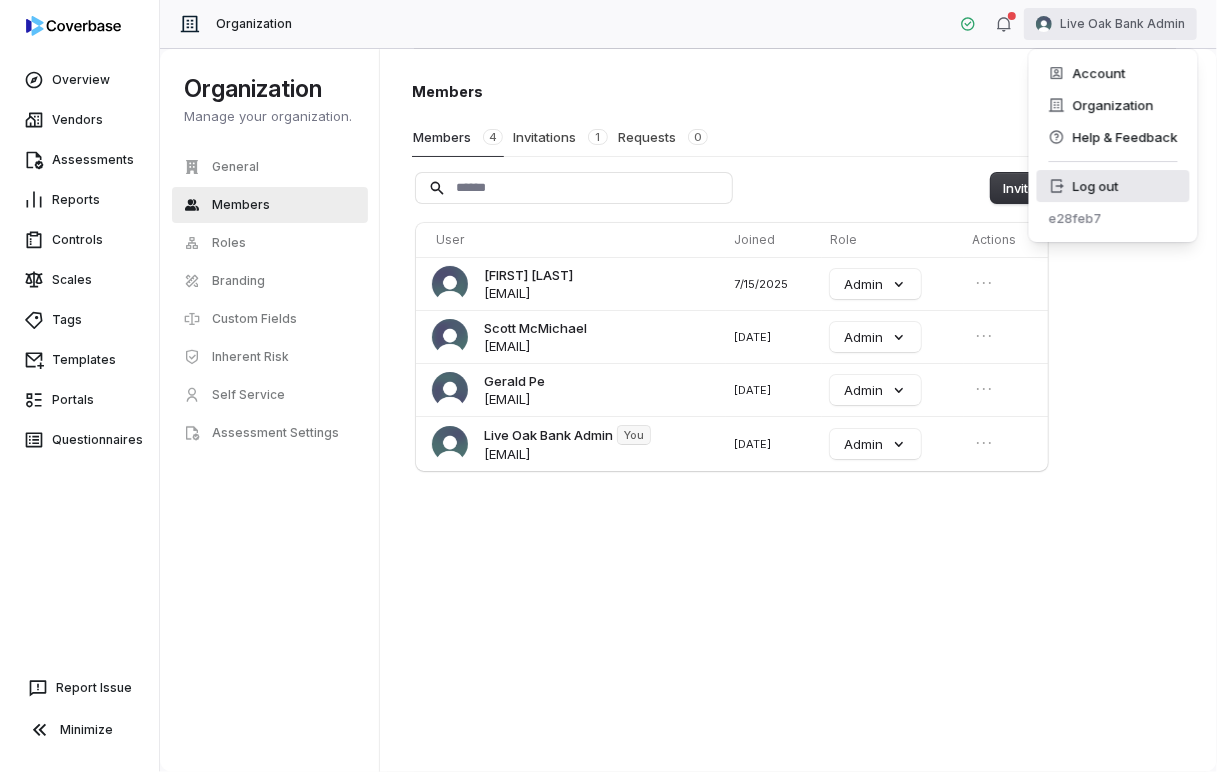 click 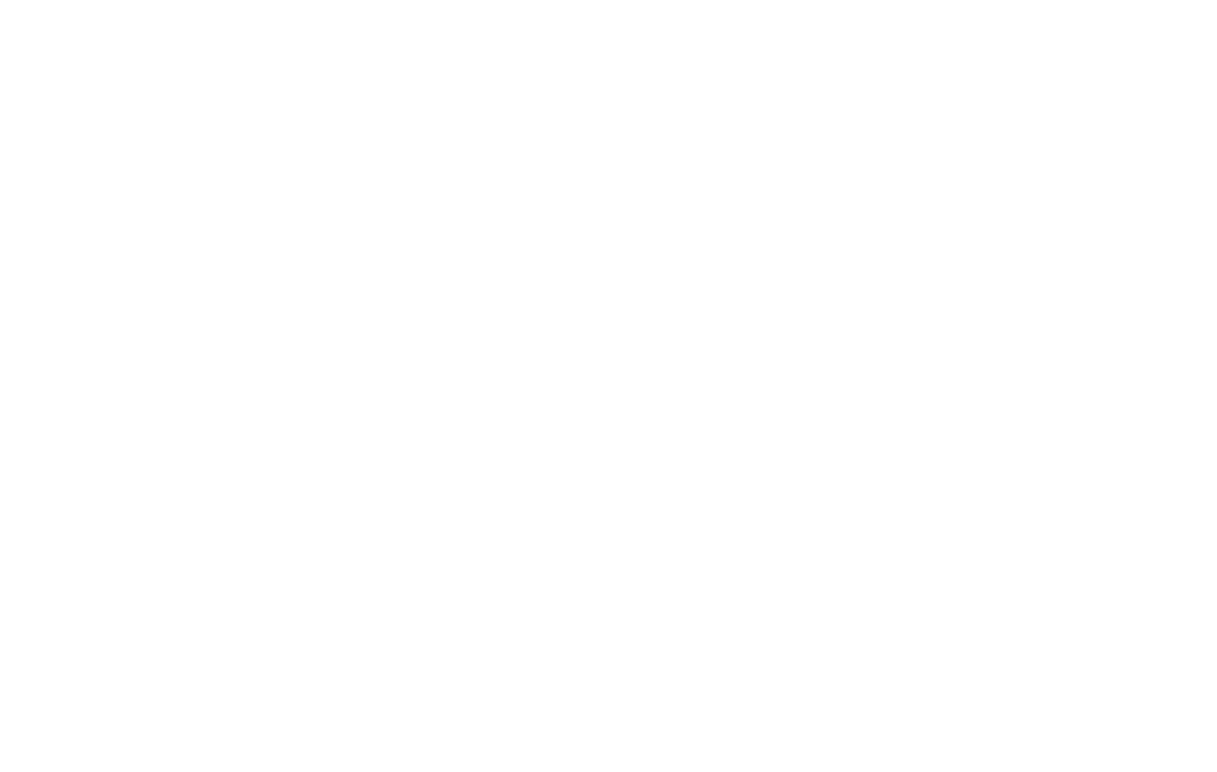scroll, scrollTop: 0, scrollLeft: 0, axis: both 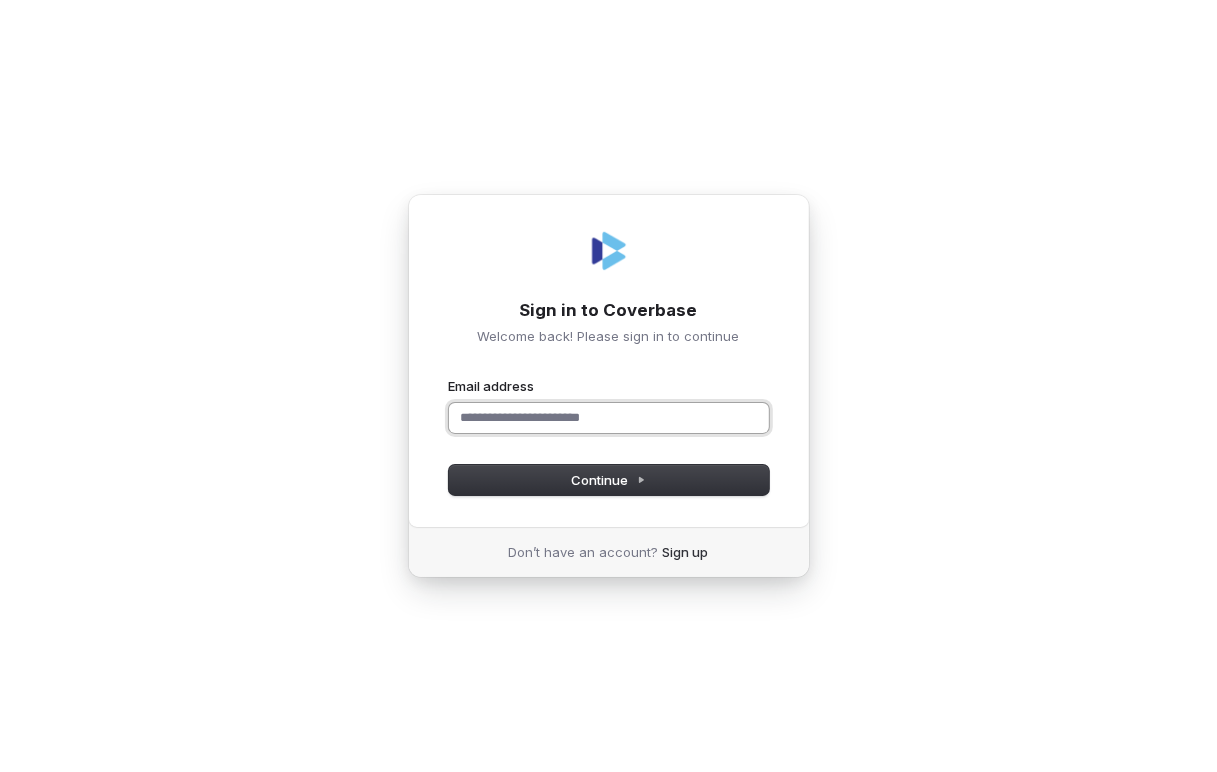 click on "Email address" at bounding box center [609, 418] 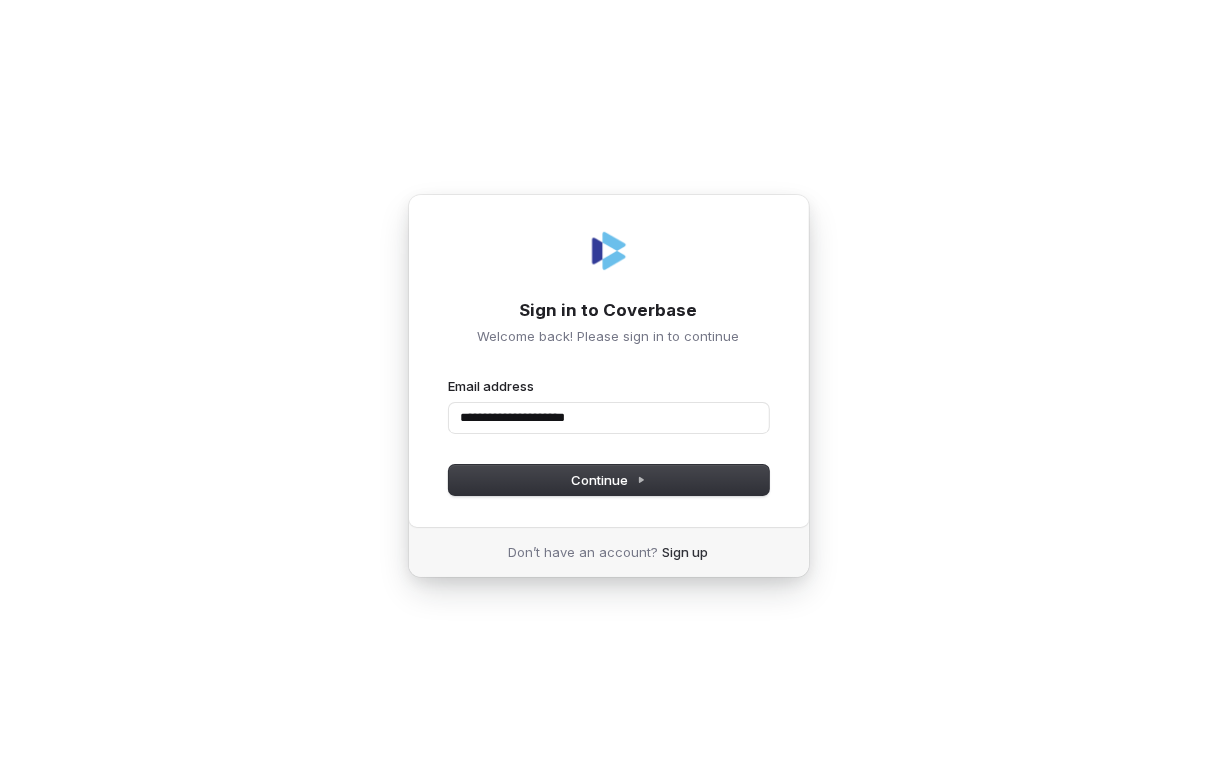 type on "**********" 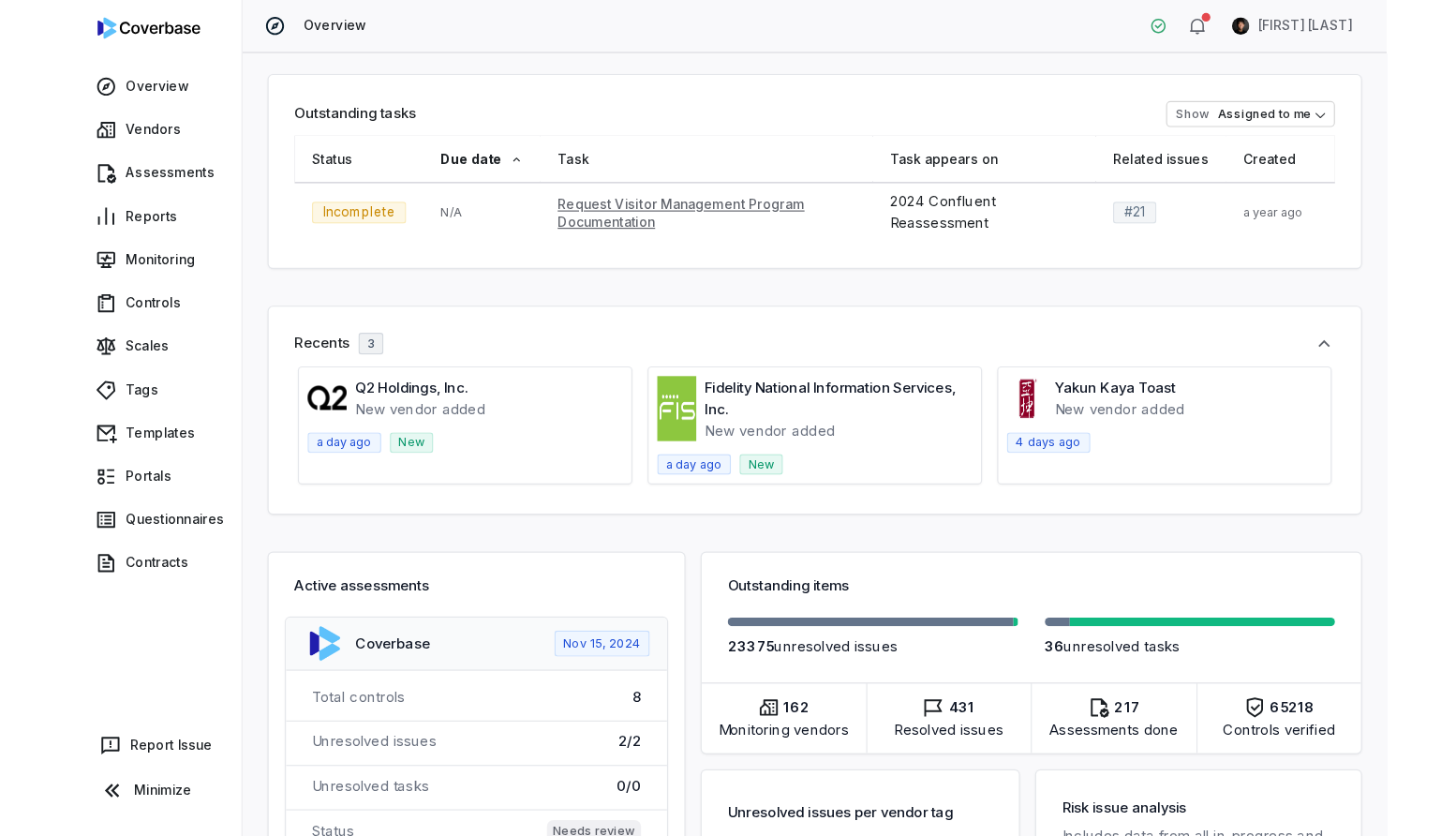 scroll, scrollTop: 0, scrollLeft: 0, axis: both 